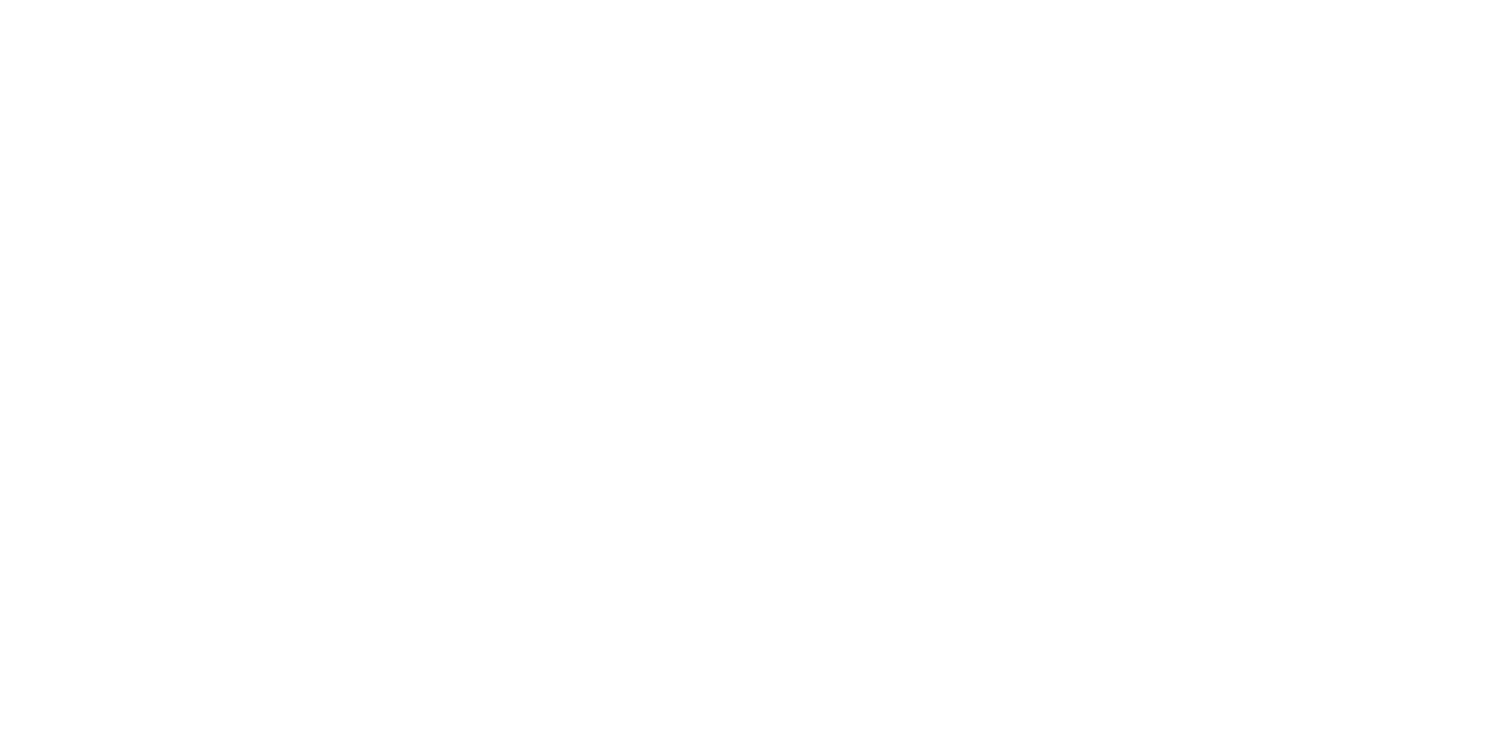 scroll, scrollTop: 0, scrollLeft: 0, axis: both 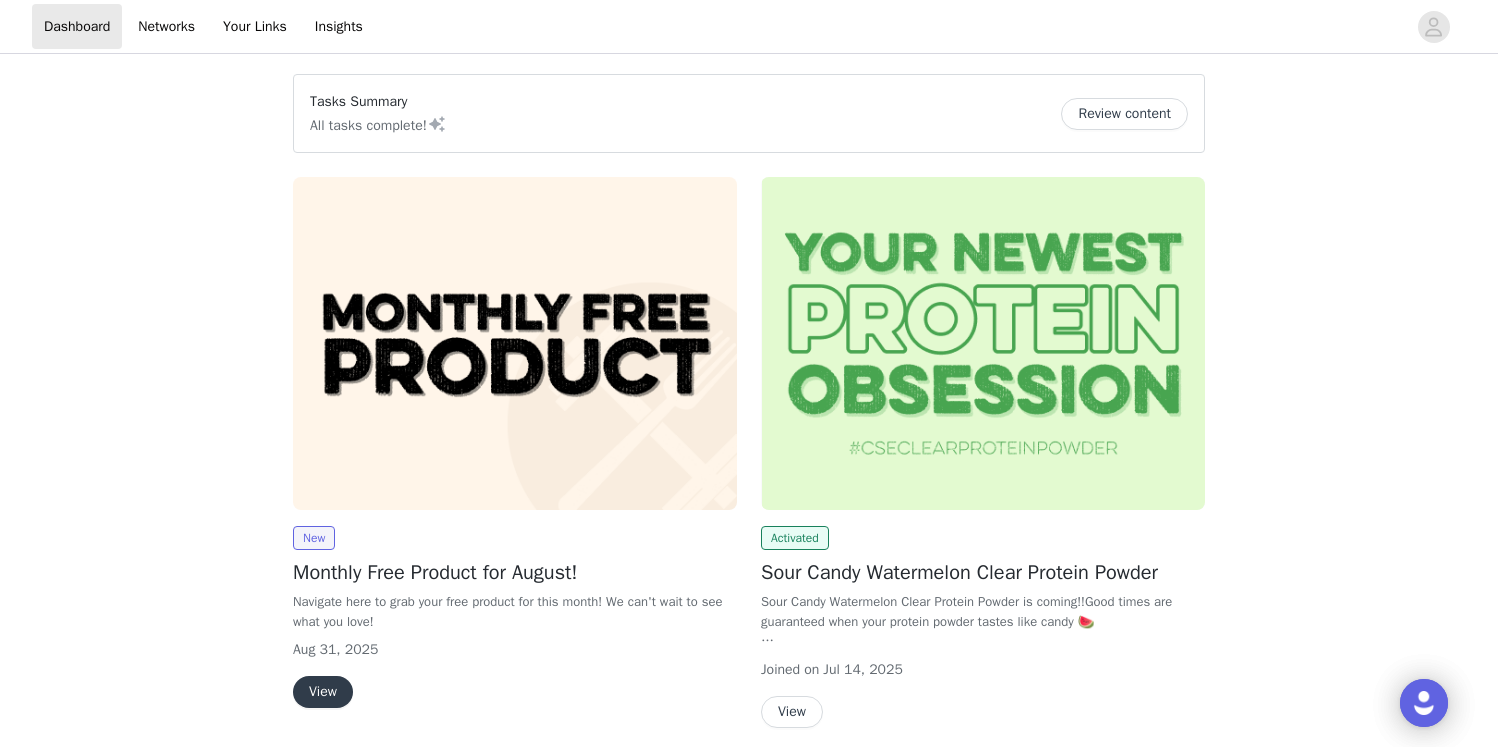 click at bounding box center (515, 343) 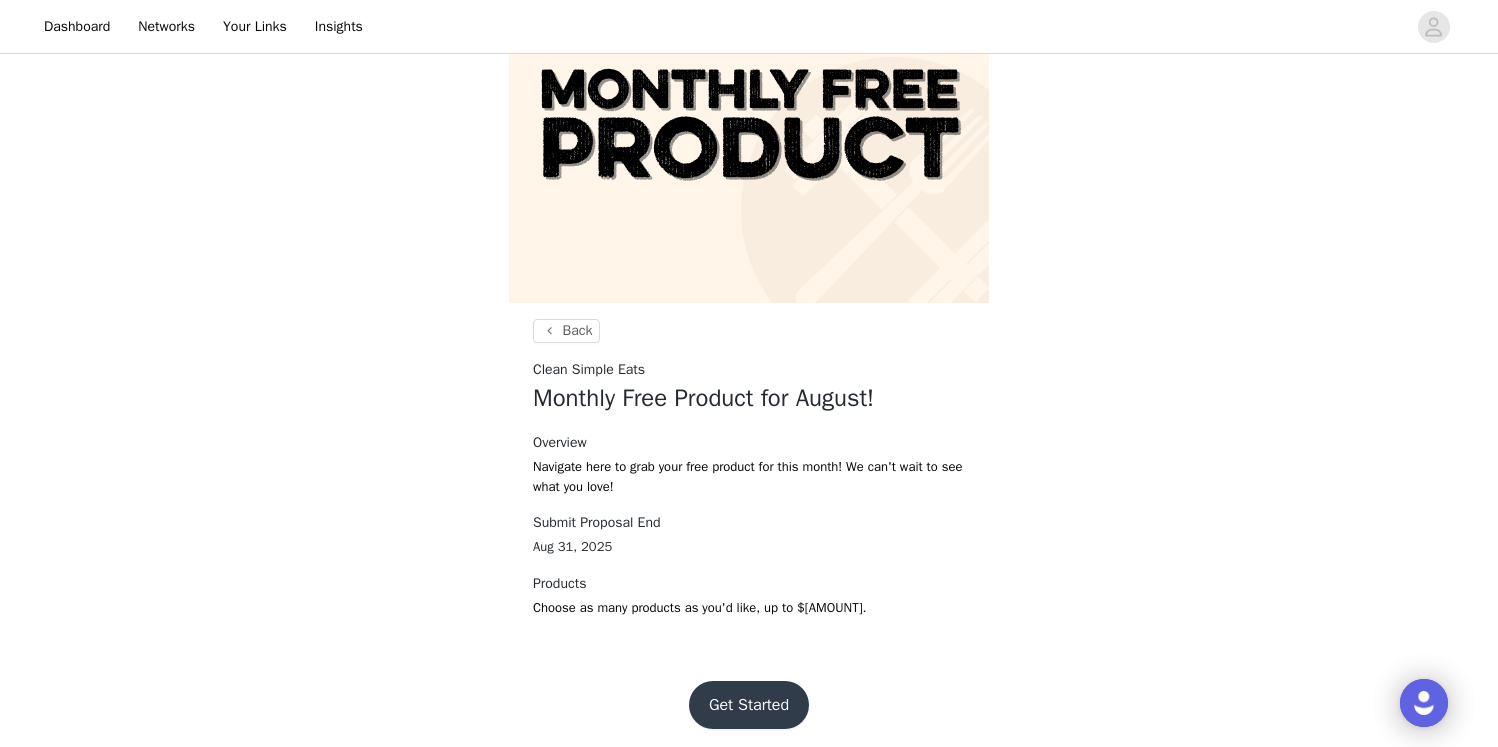 scroll, scrollTop: 121, scrollLeft: 0, axis: vertical 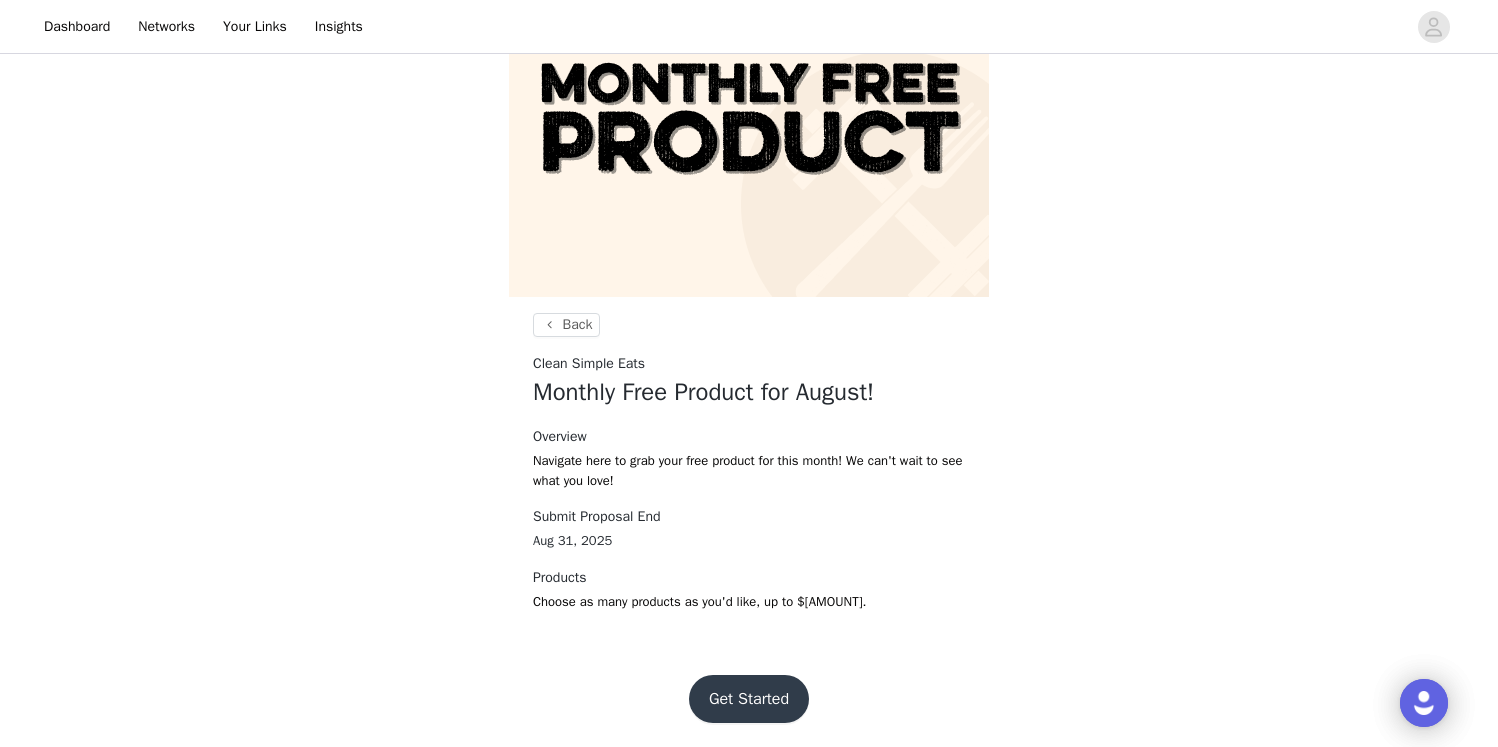 click on "Get Started" at bounding box center [749, 699] 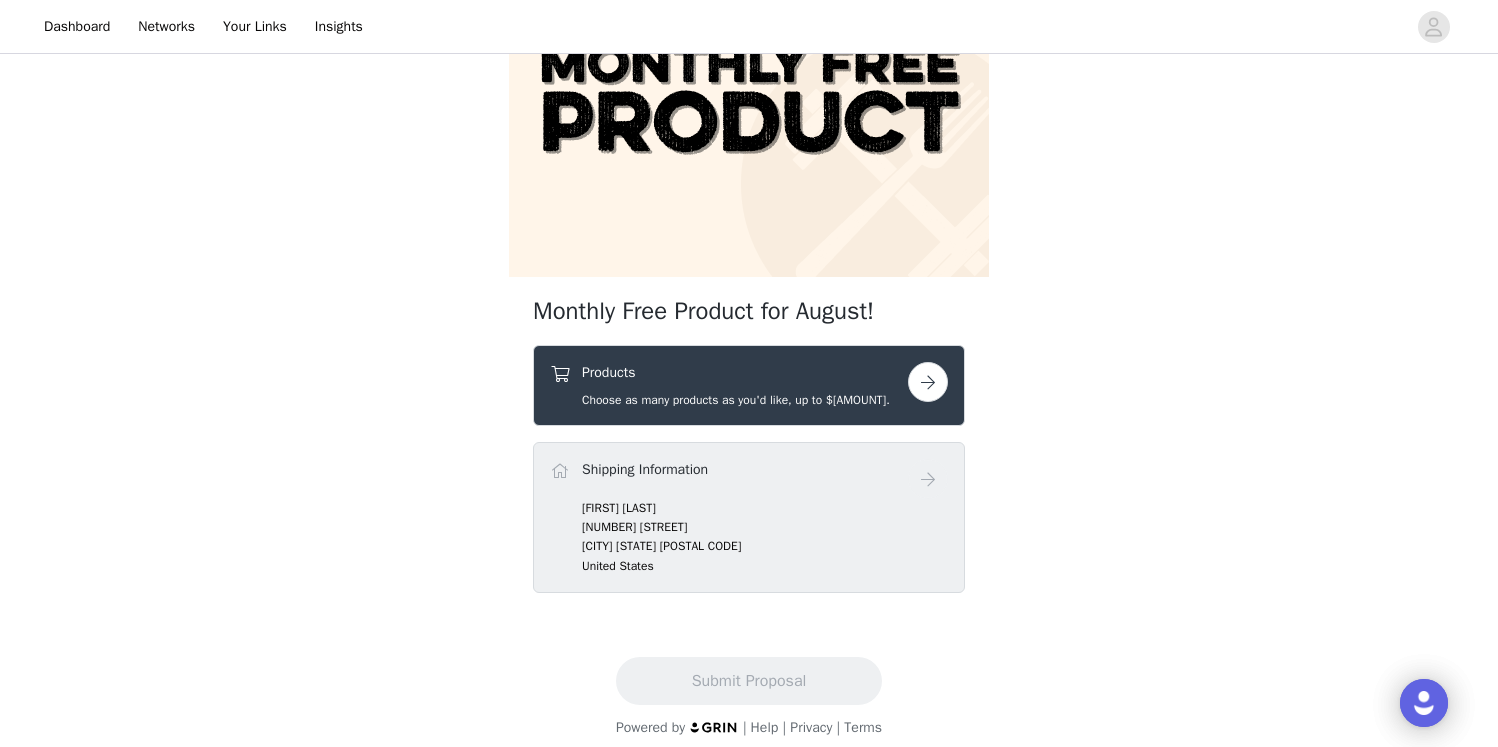 scroll, scrollTop: 156, scrollLeft: 0, axis: vertical 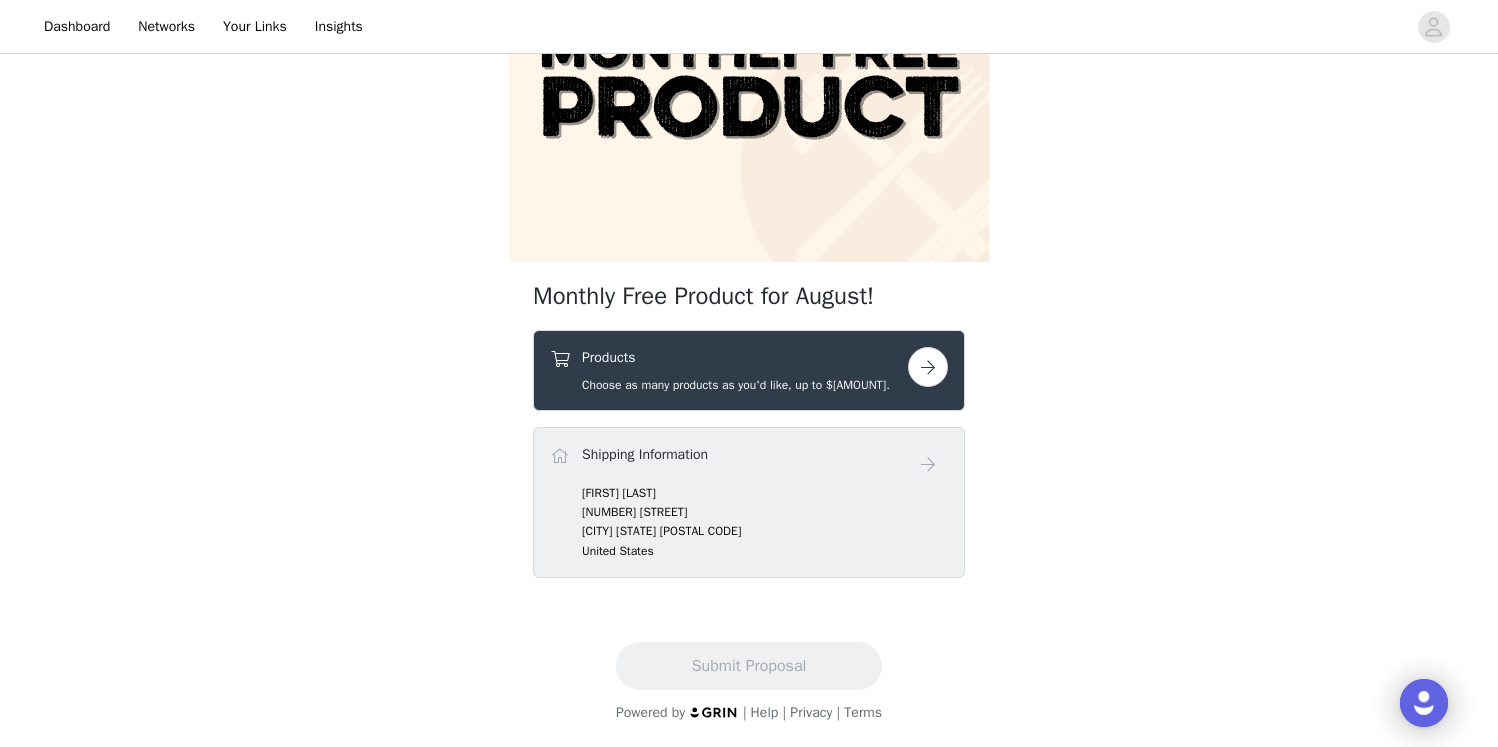 click at bounding box center [928, 367] 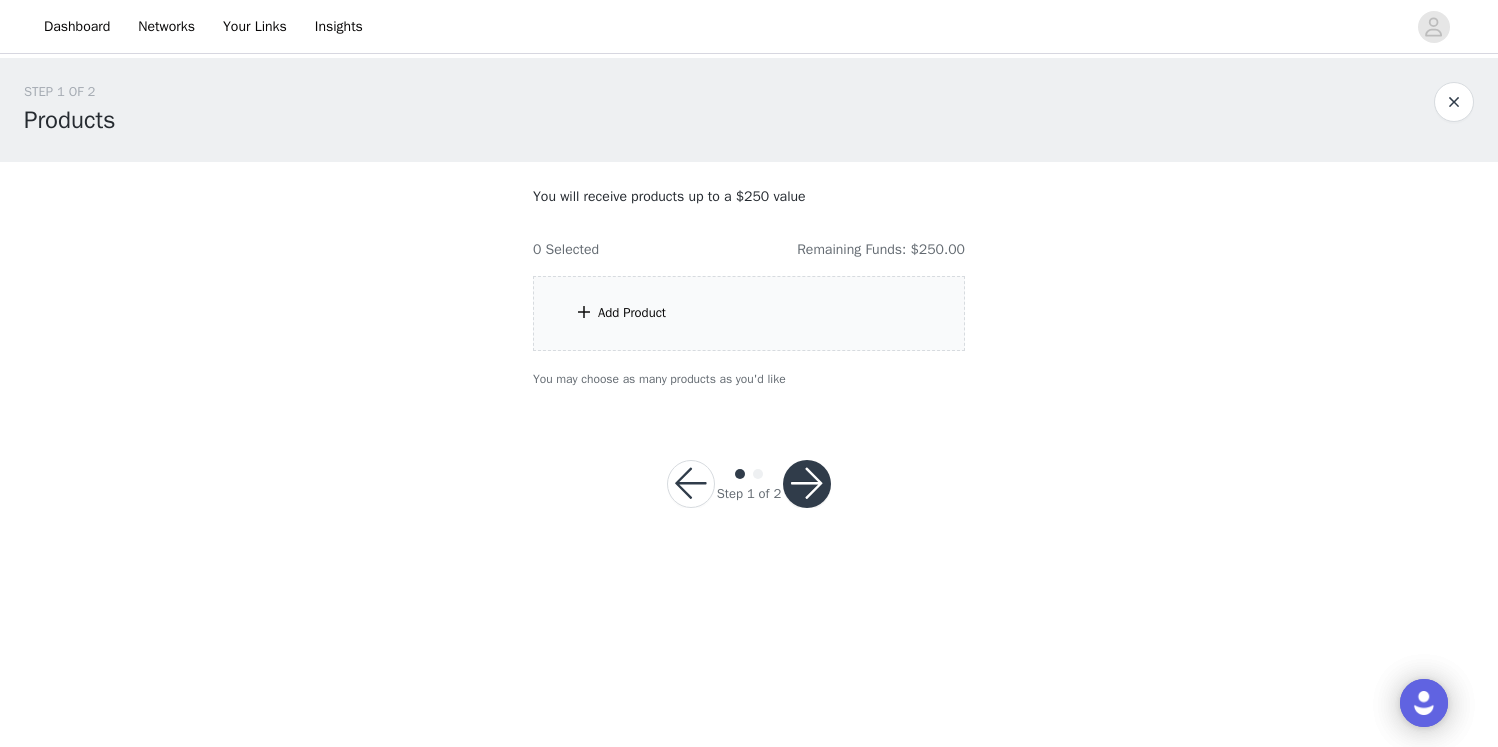 click on "Add Product" at bounding box center [749, 313] 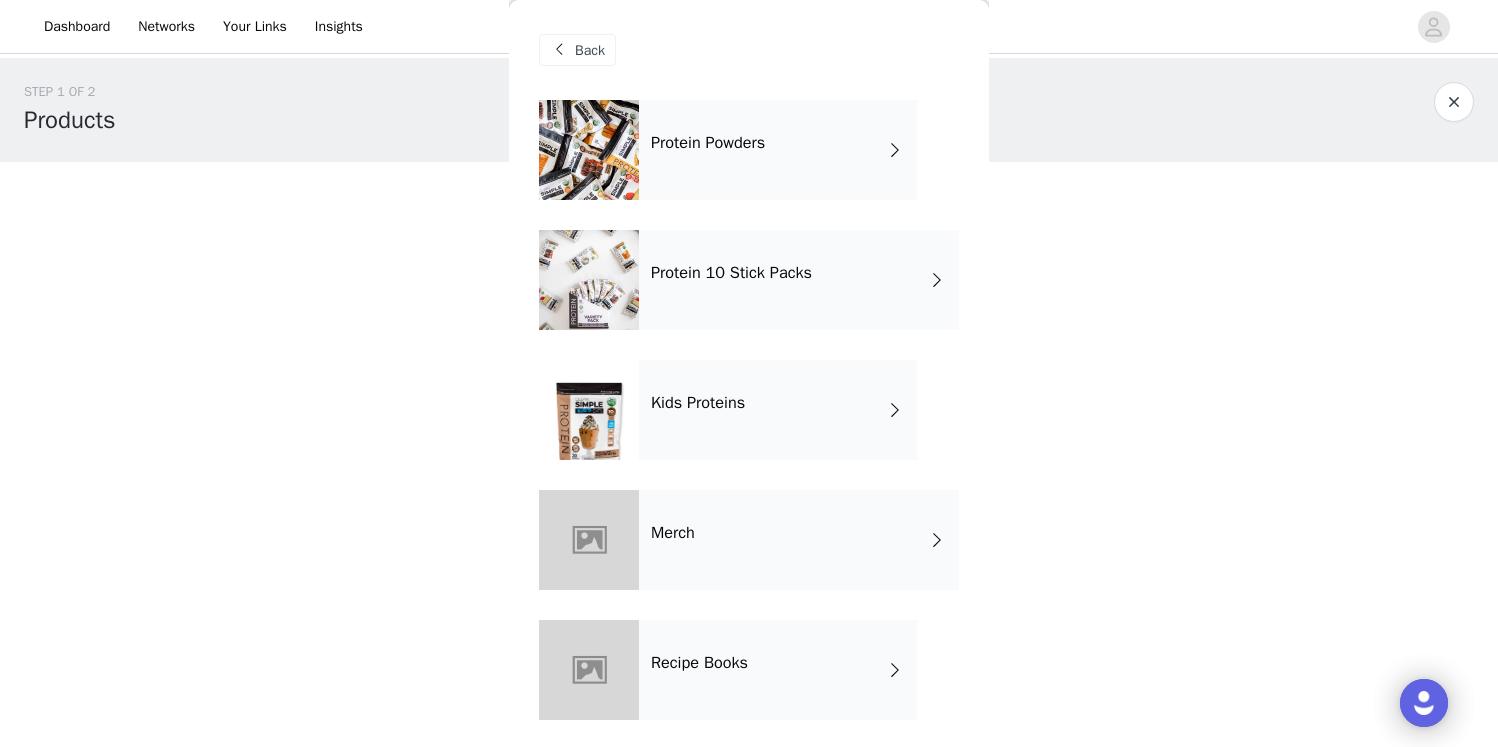 click on "Protein Powders" at bounding box center [778, 150] 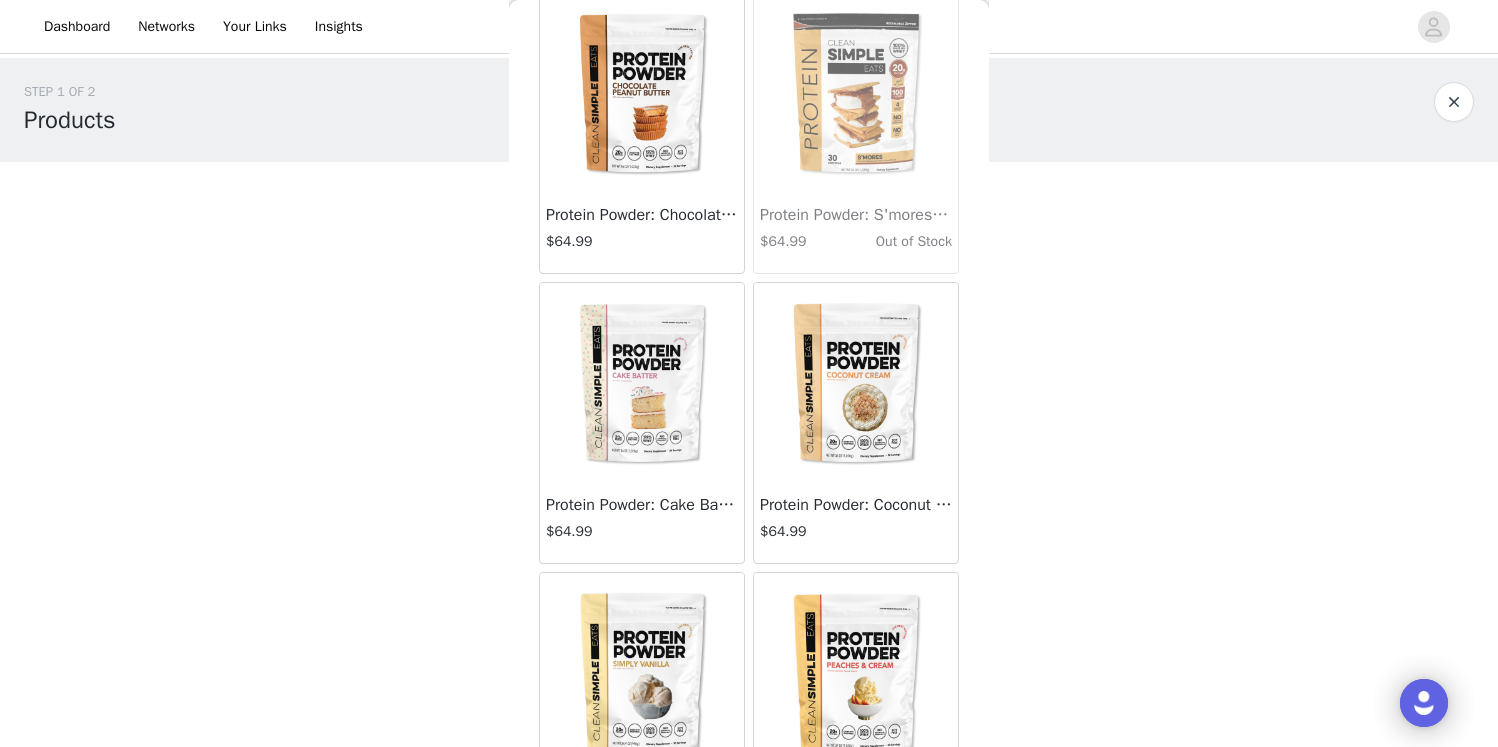 scroll, scrollTop: 983, scrollLeft: 0, axis: vertical 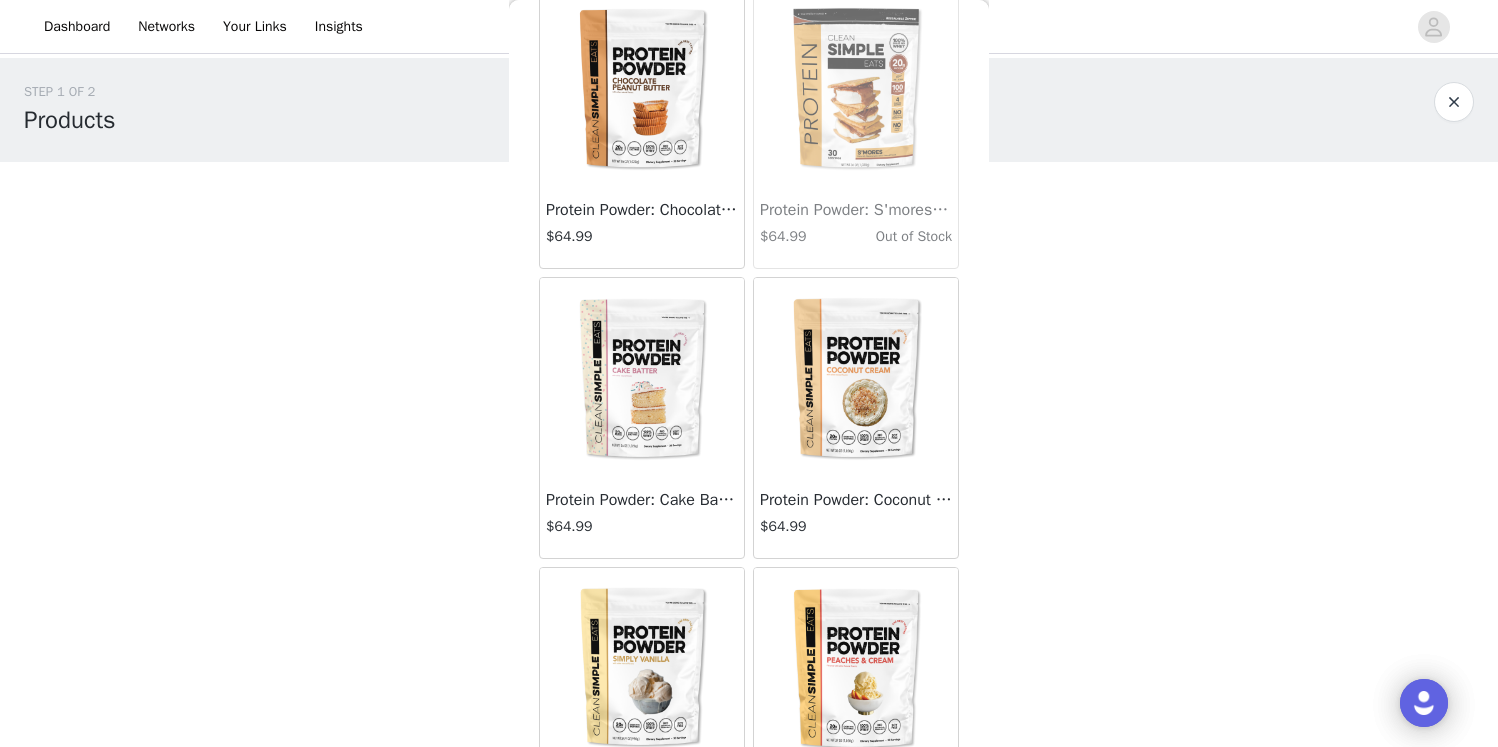 click at bounding box center [856, 378] 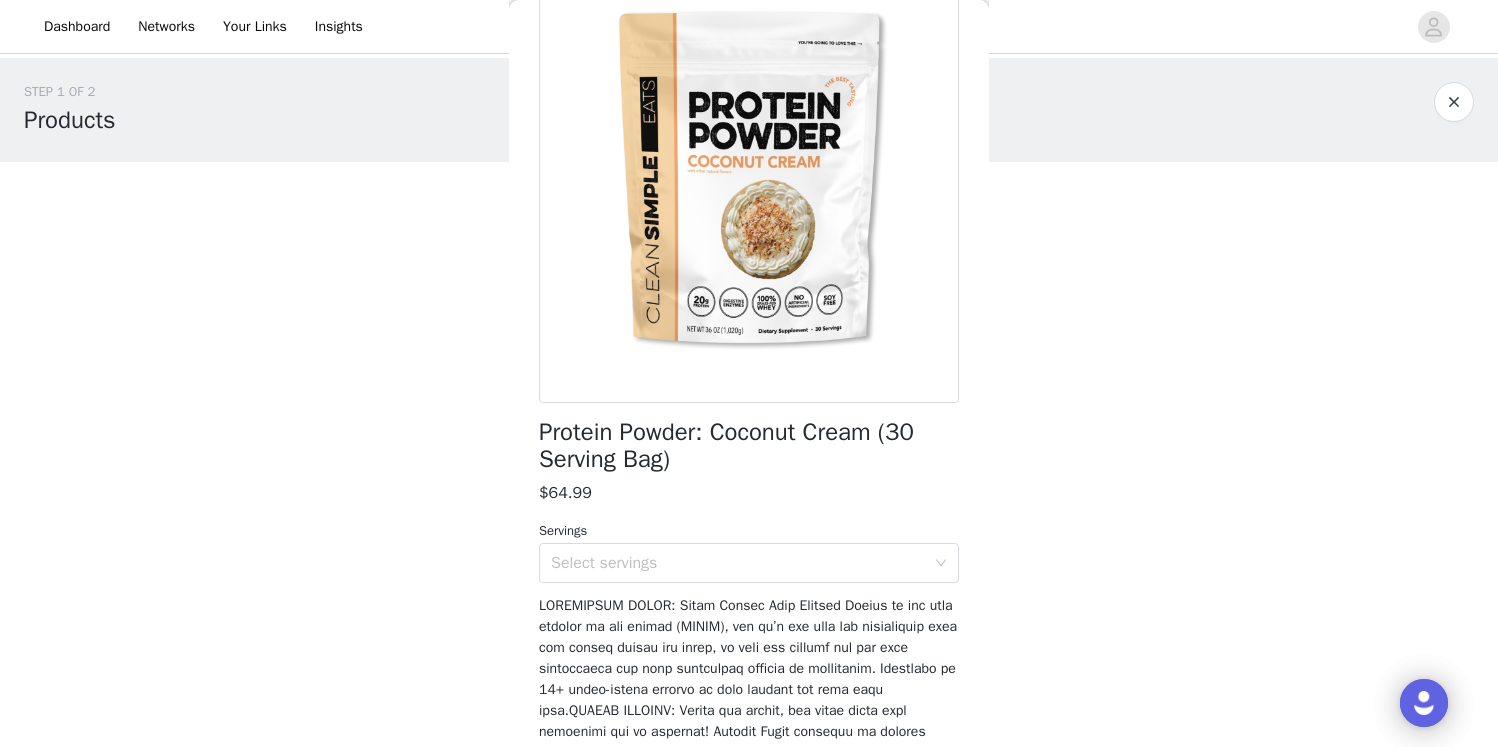 scroll, scrollTop: 209, scrollLeft: 0, axis: vertical 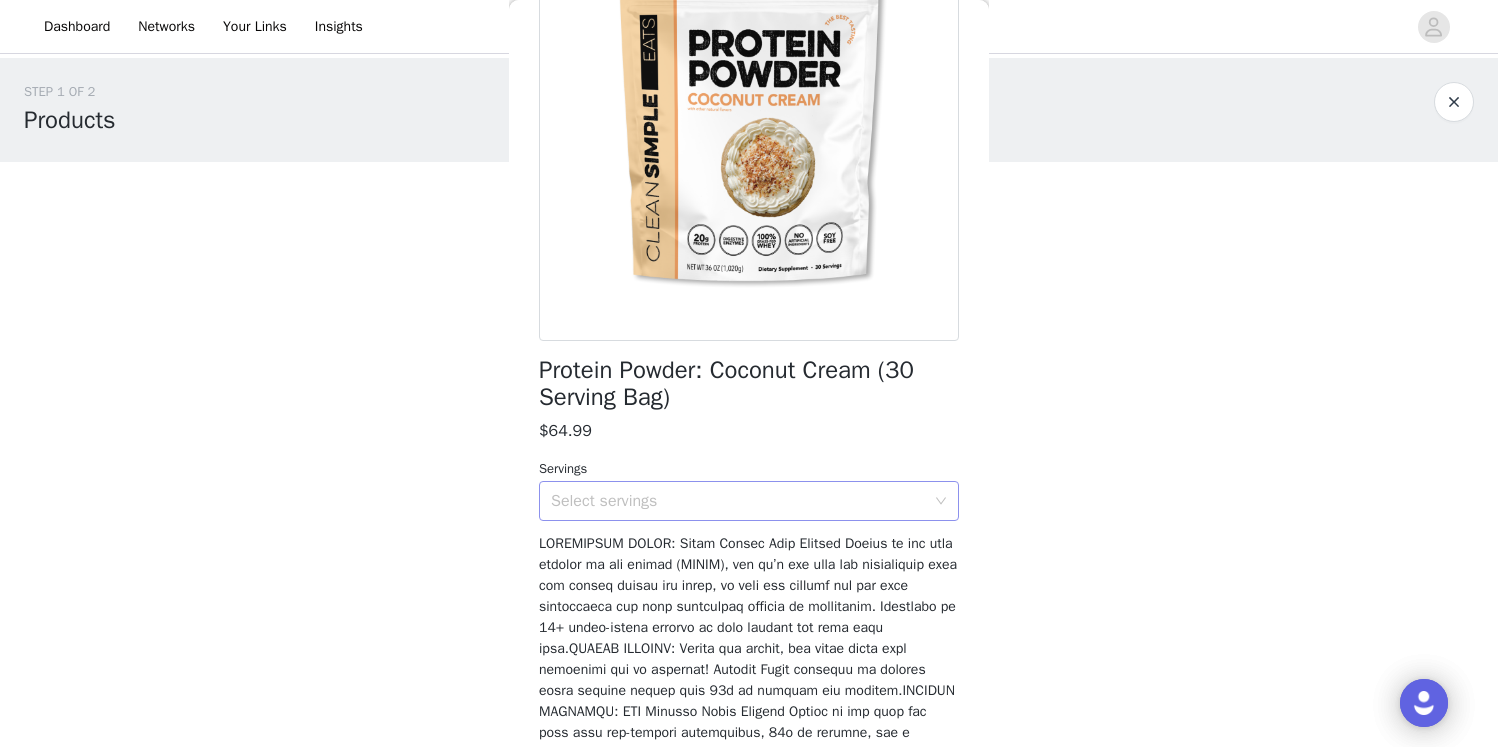 click on "Select servings" at bounding box center [738, 501] 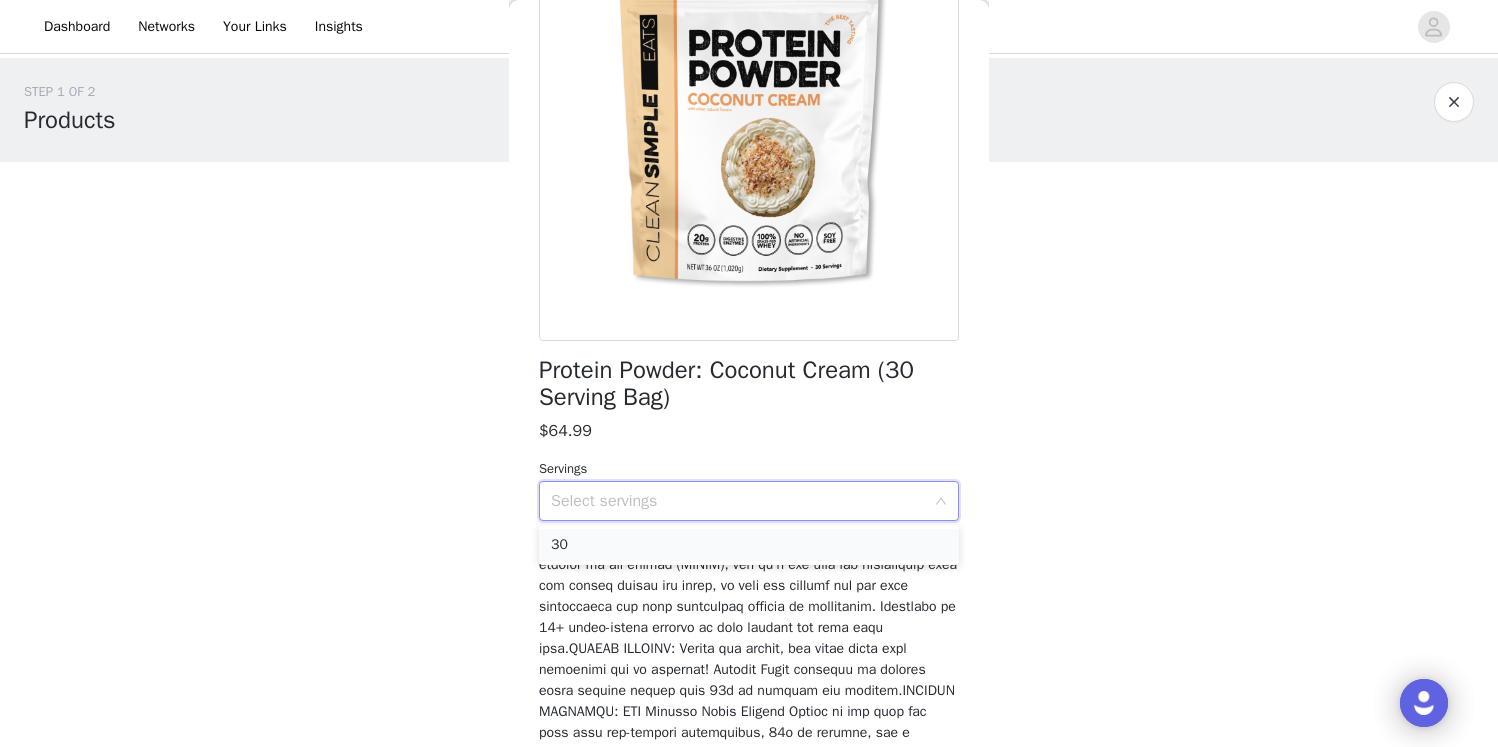 click on "30" at bounding box center [749, 545] 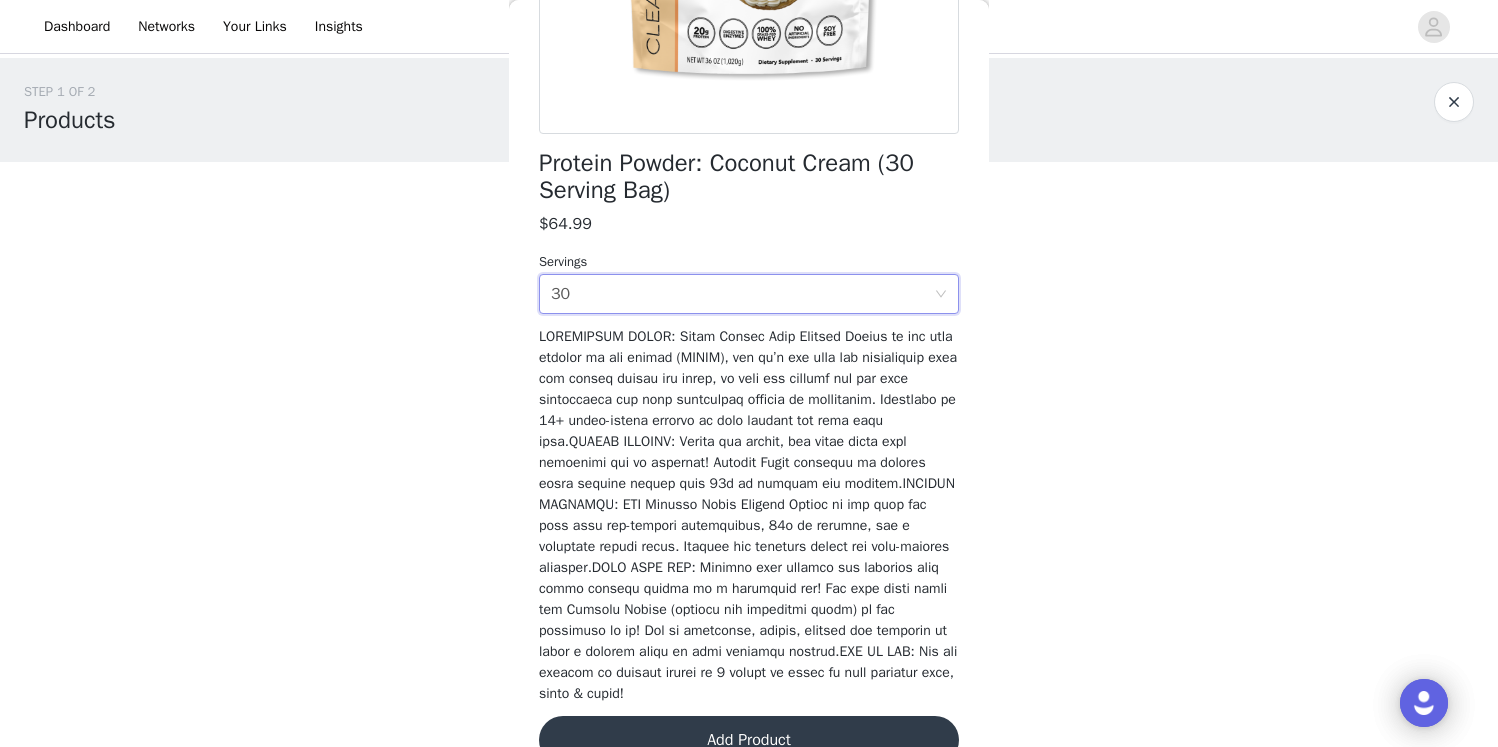 scroll, scrollTop: 456, scrollLeft: 0, axis: vertical 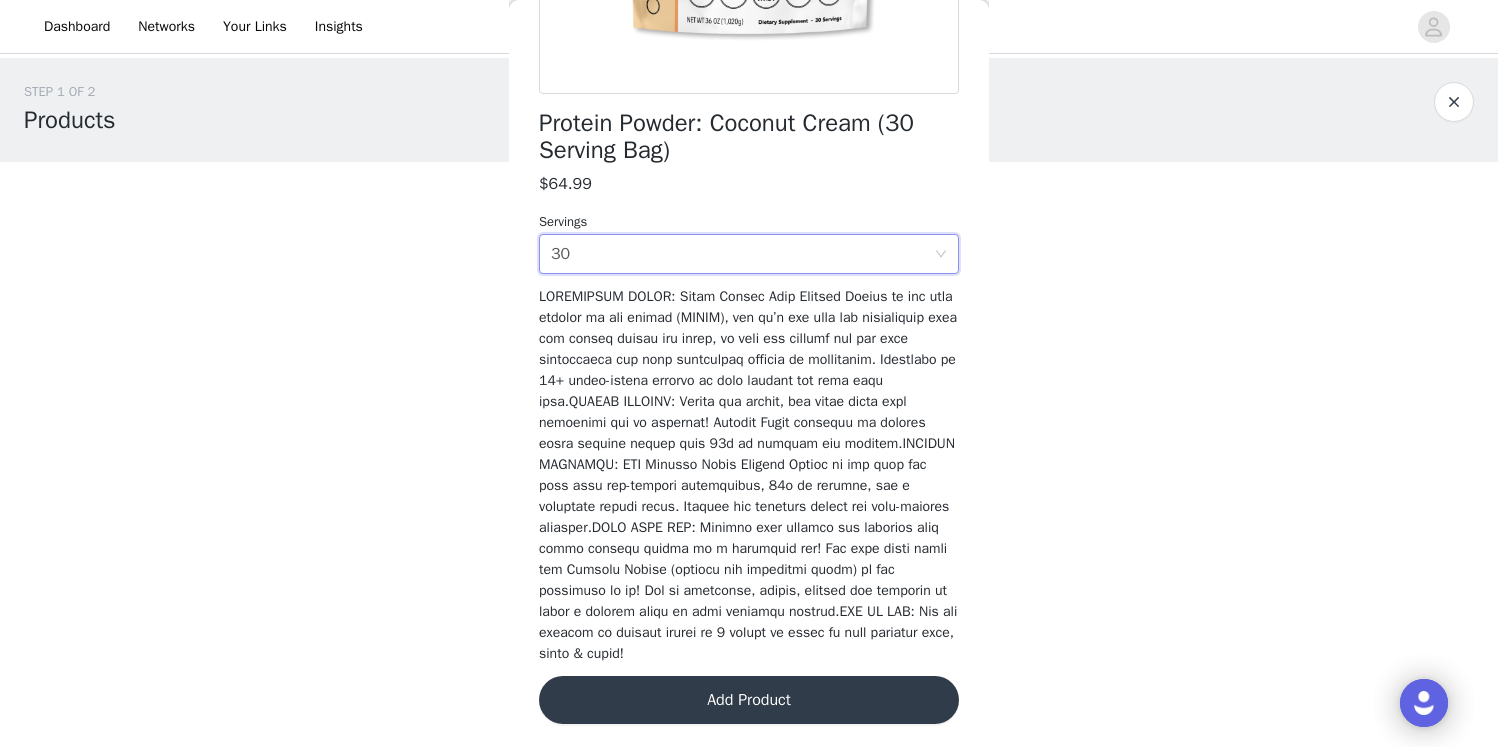 click on "Add Product" at bounding box center [749, 700] 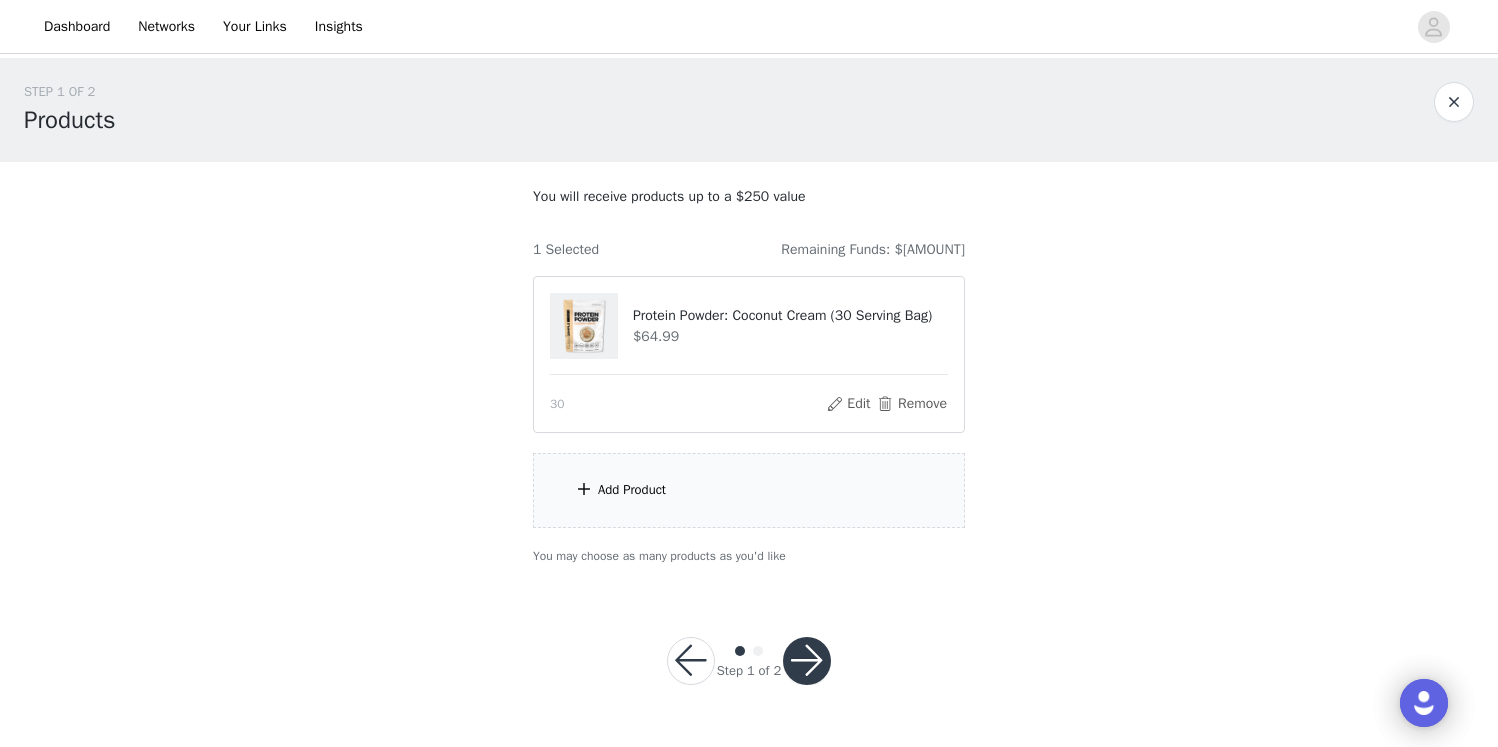 click on "Add Product" at bounding box center [749, 490] 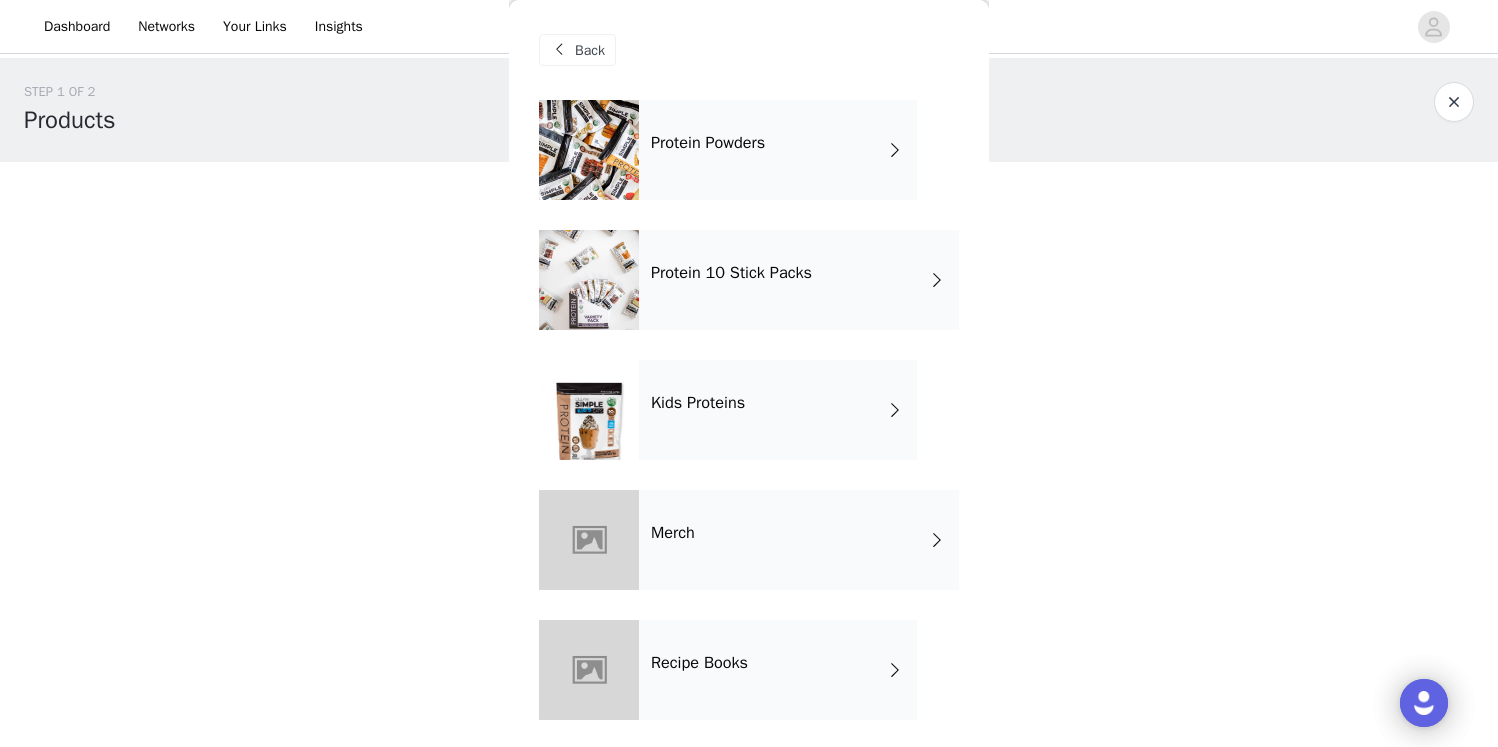 click on "Protein Powders" at bounding box center (778, 150) 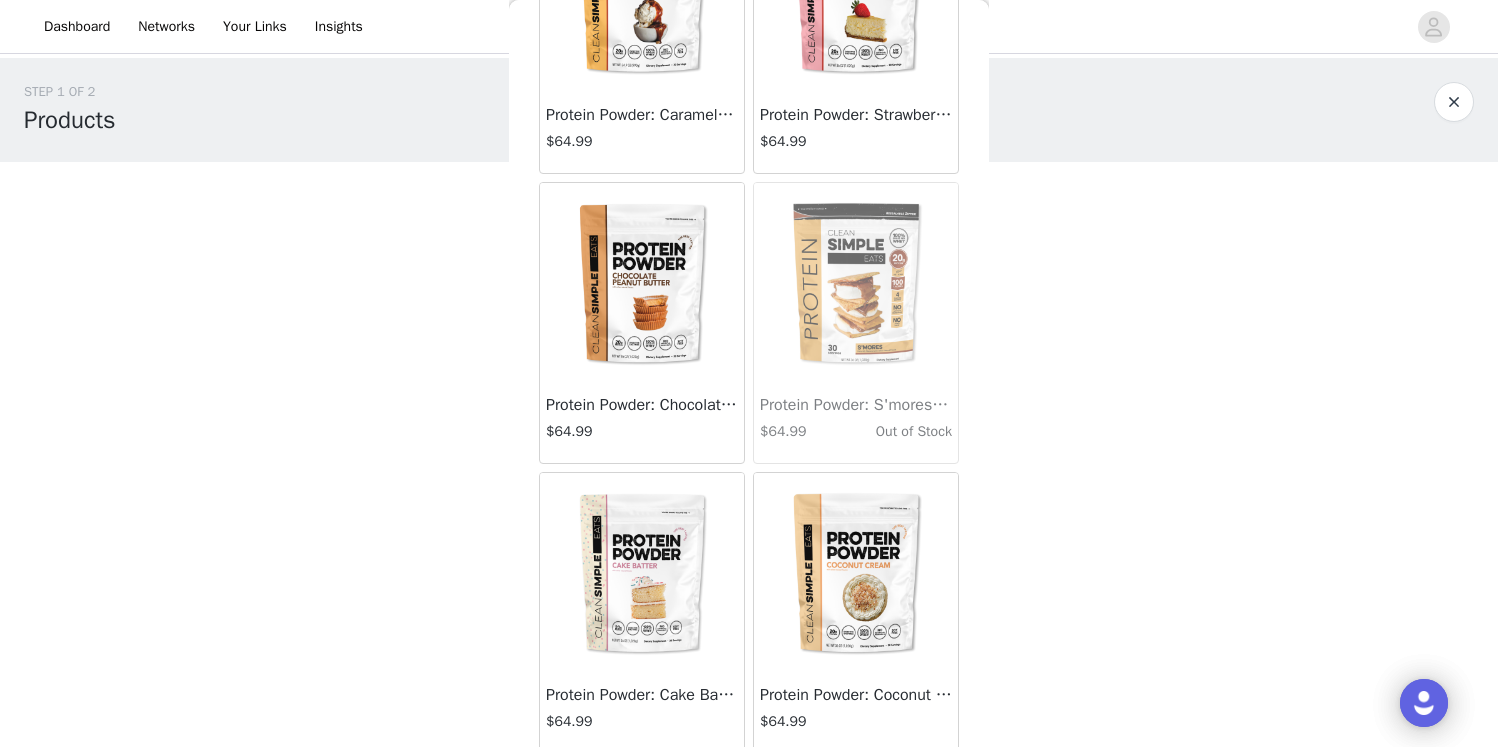 scroll, scrollTop: 968, scrollLeft: 0, axis: vertical 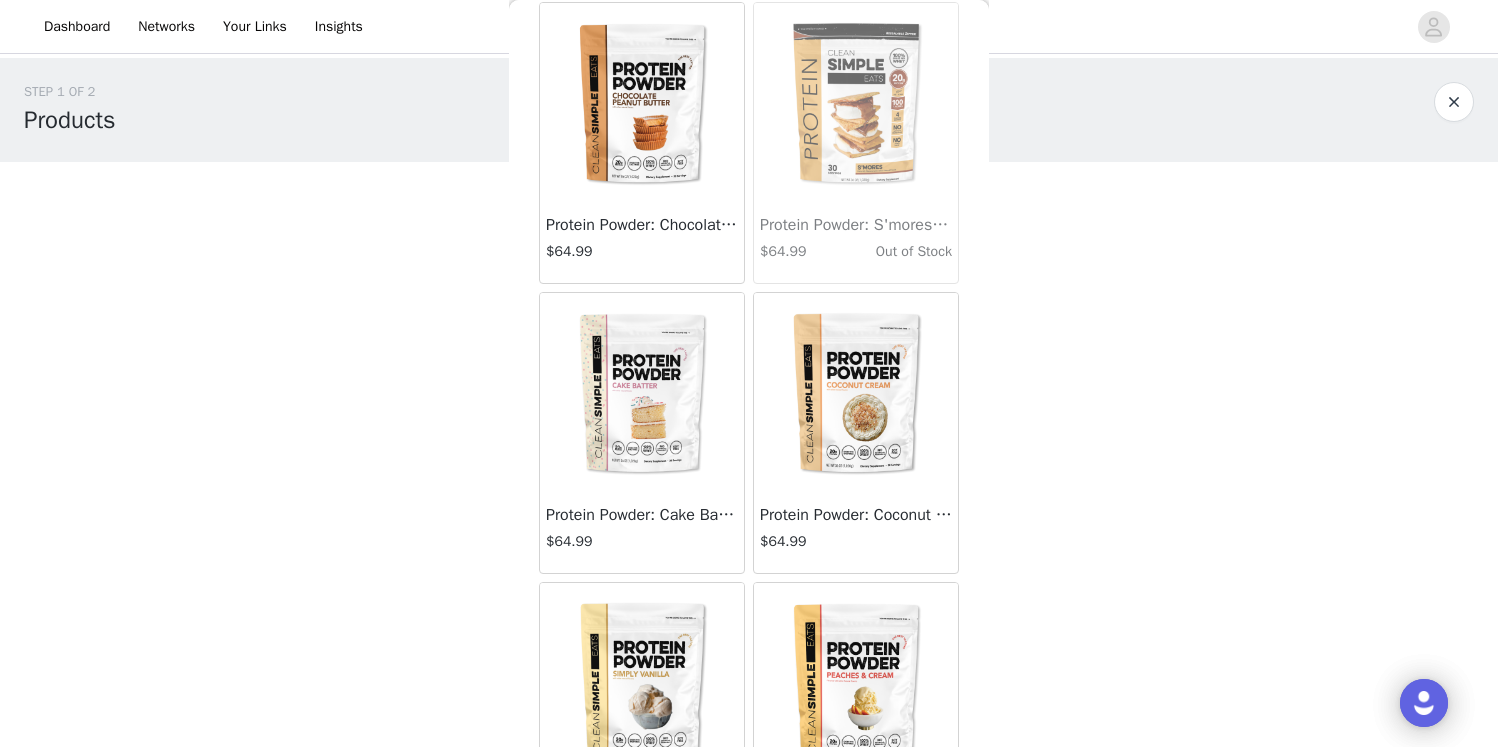 click at bounding box center (856, 393) 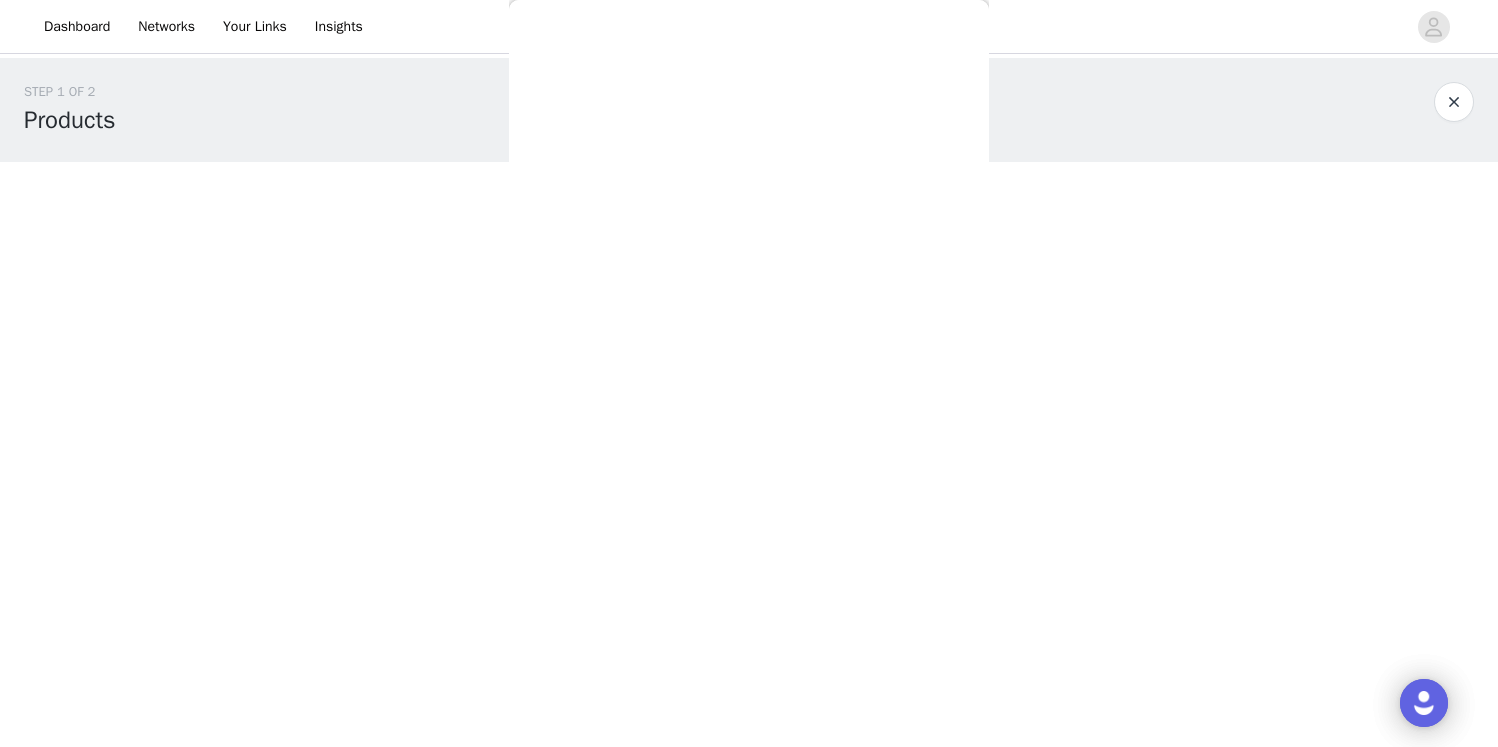 scroll, scrollTop: 456, scrollLeft: 0, axis: vertical 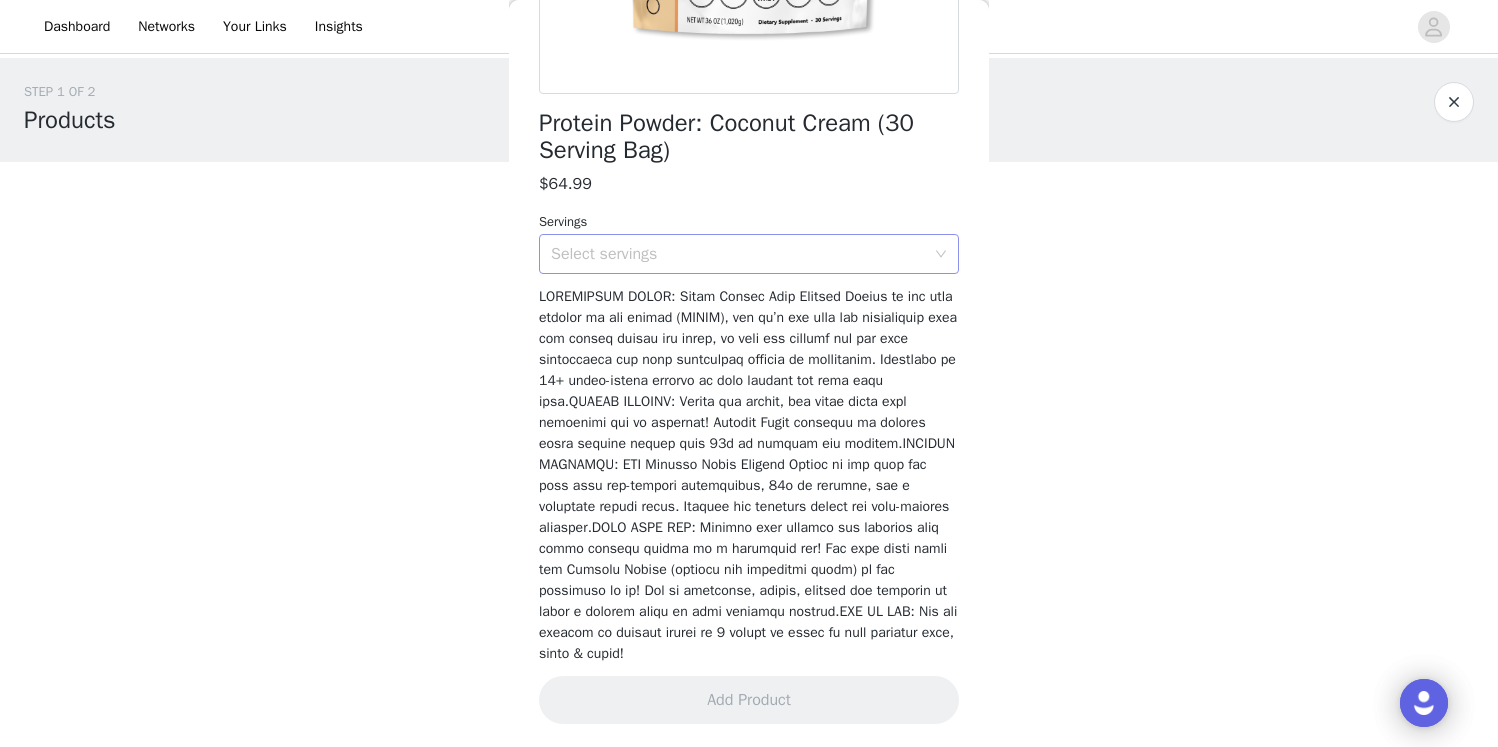 click on "Select servings" at bounding box center [738, 254] 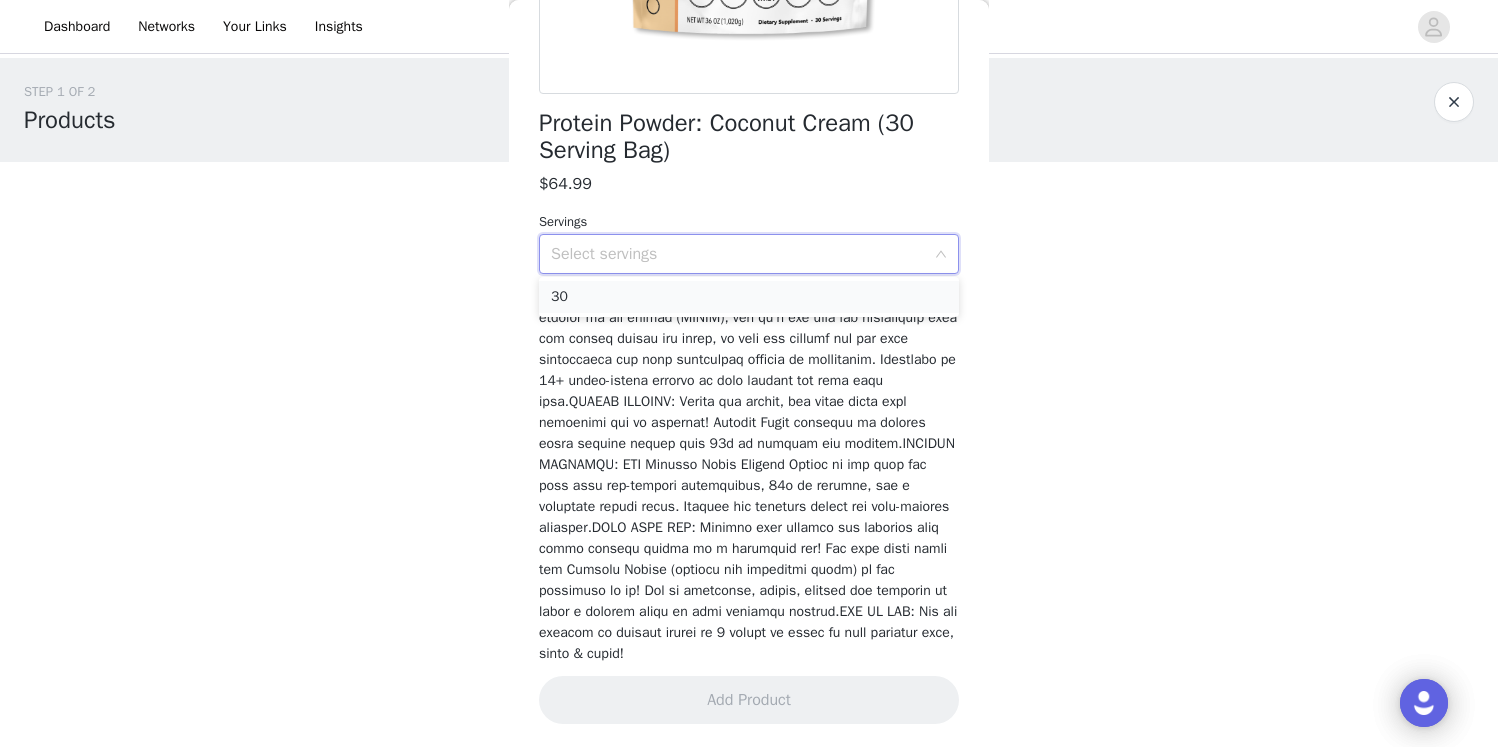 click on "30" at bounding box center [749, 297] 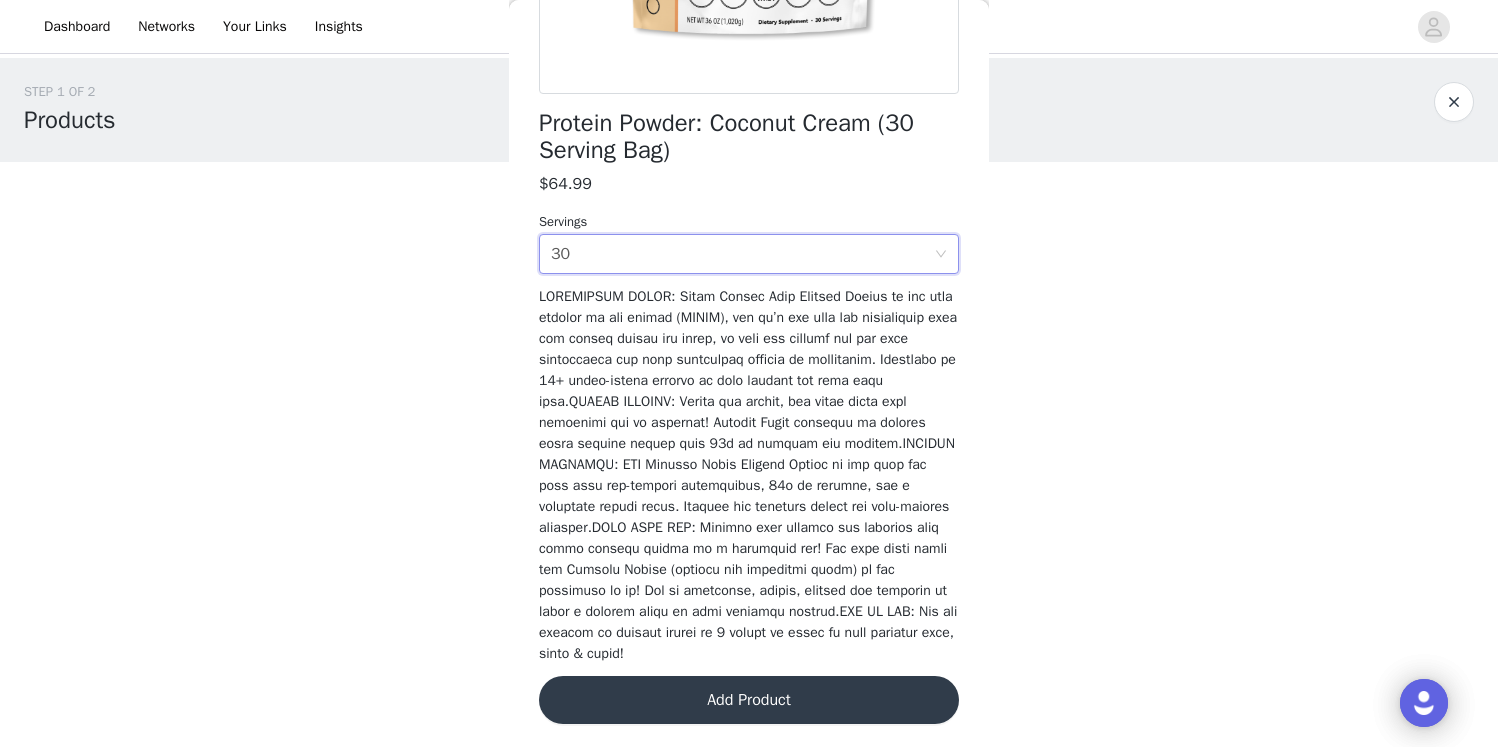 click on "Add Product" at bounding box center (749, 700) 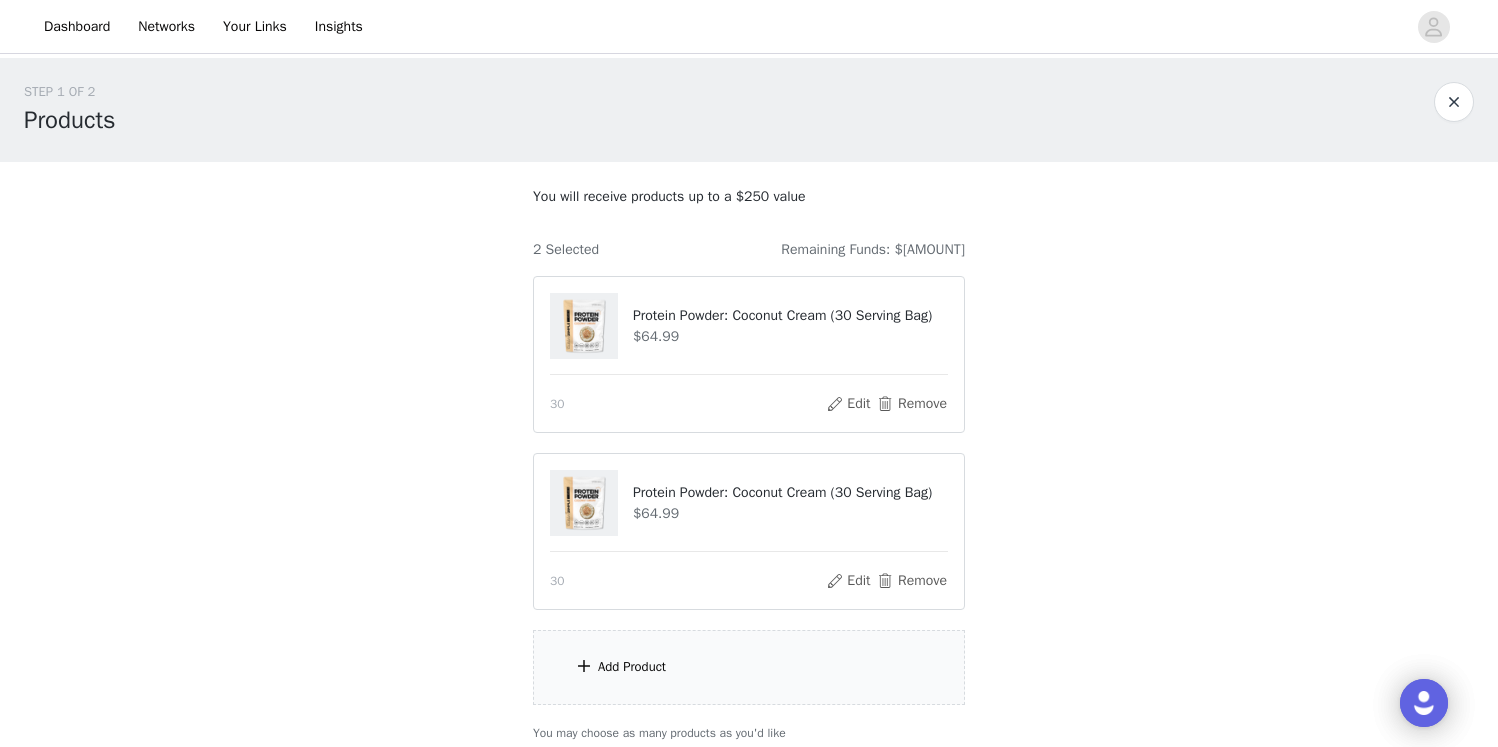 click on "Add Product" at bounding box center [749, 667] 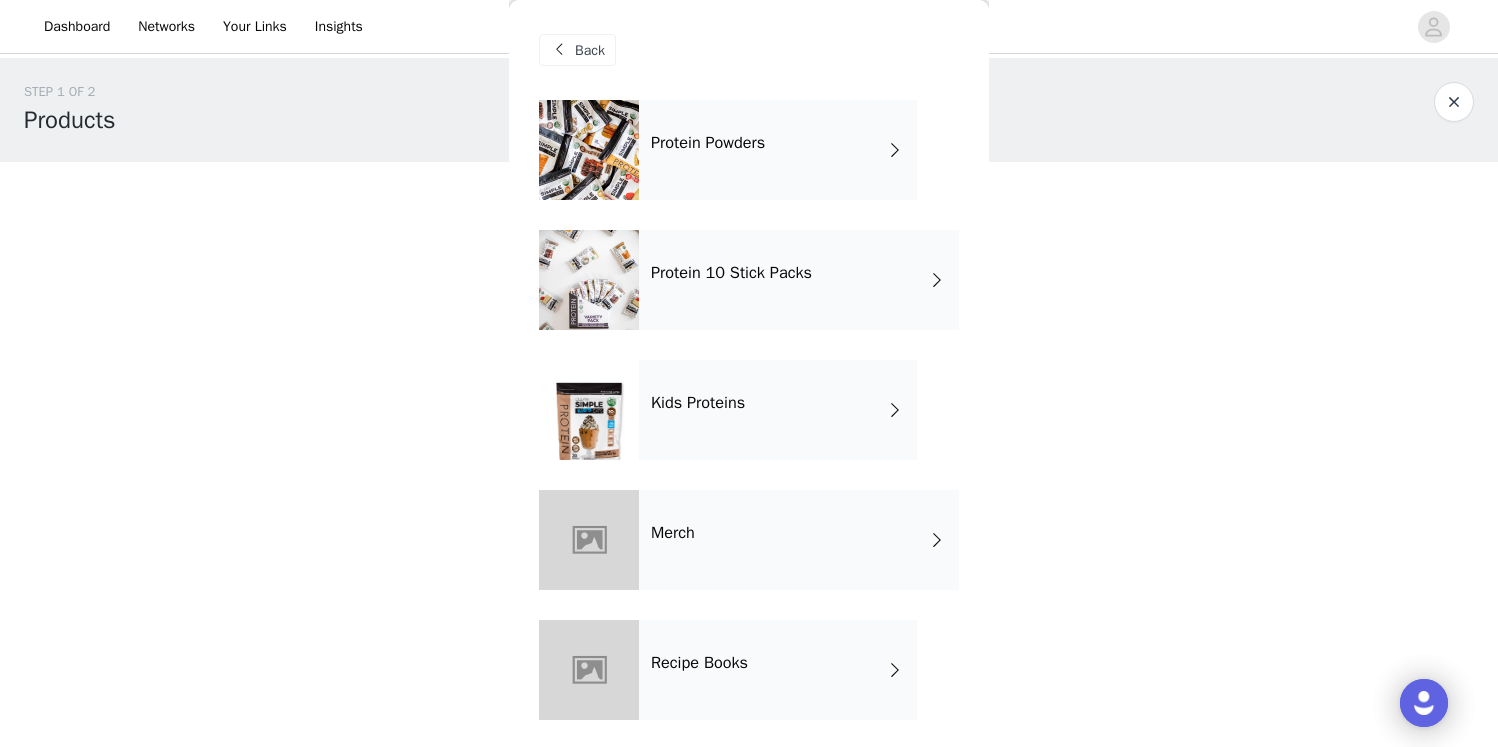 click on "Protein Powders" at bounding box center (778, 150) 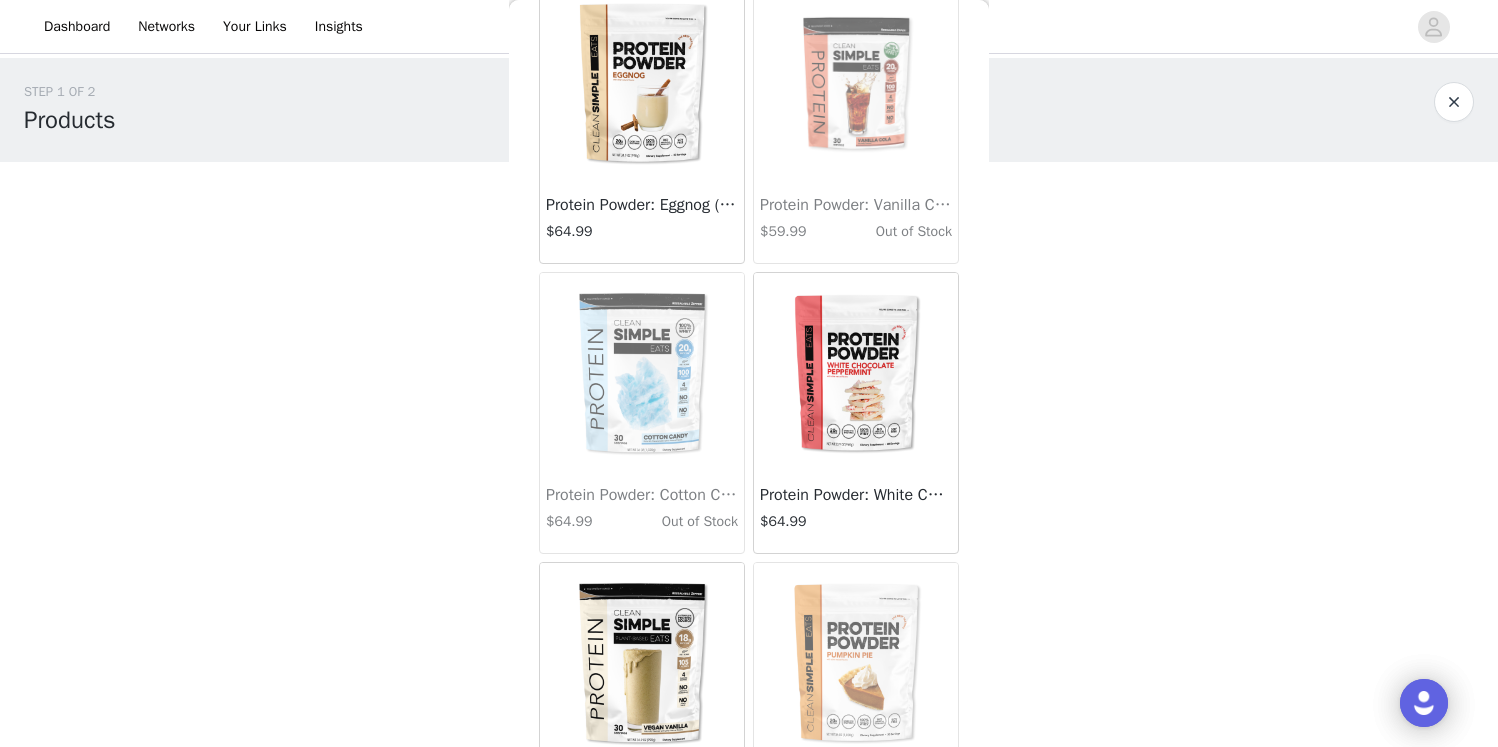 scroll, scrollTop: 2313, scrollLeft: 0, axis: vertical 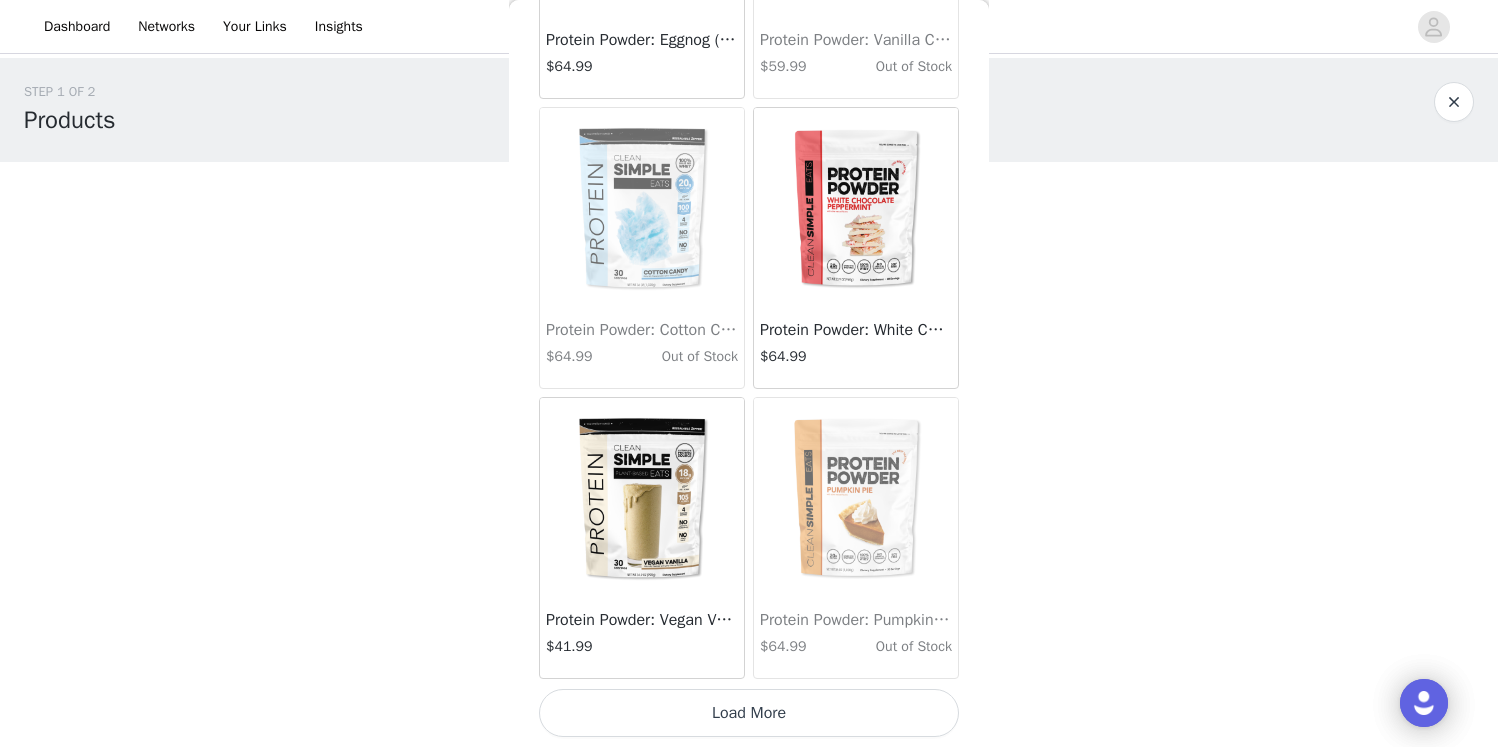 click on "Load More" at bounding box center [749, 713] 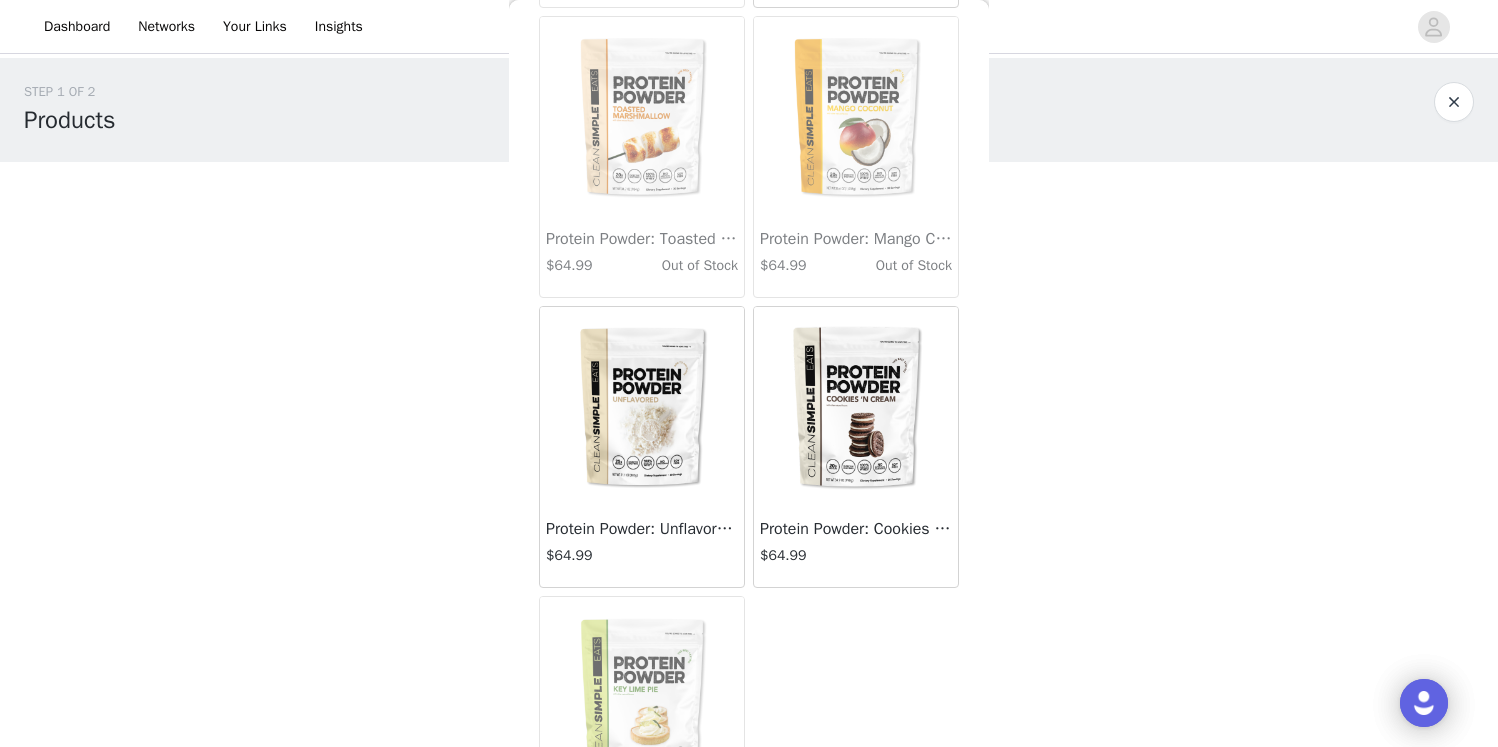 scroll, scrollTop: 3314, scrollLeft: 0, axis: vertical 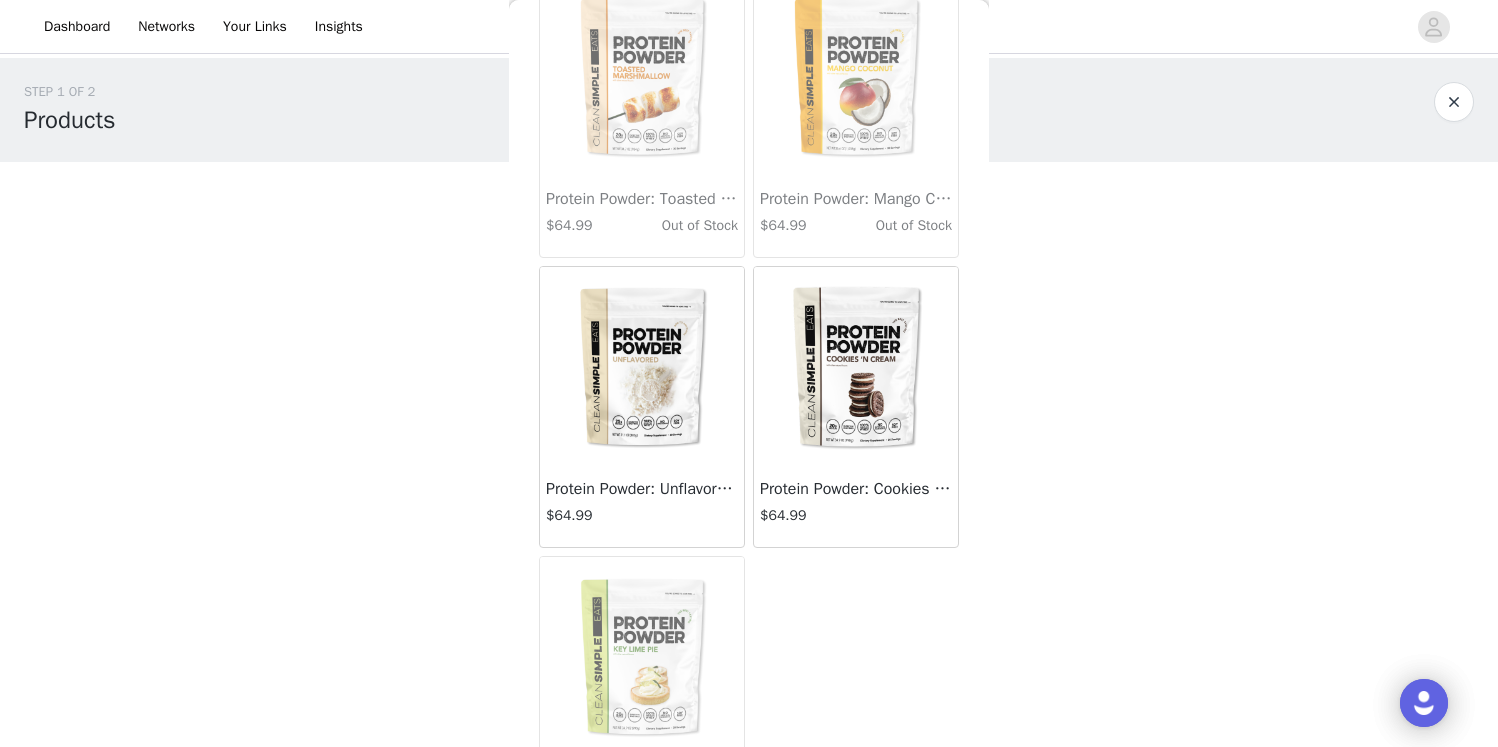 click at bounding box center [642, 367] 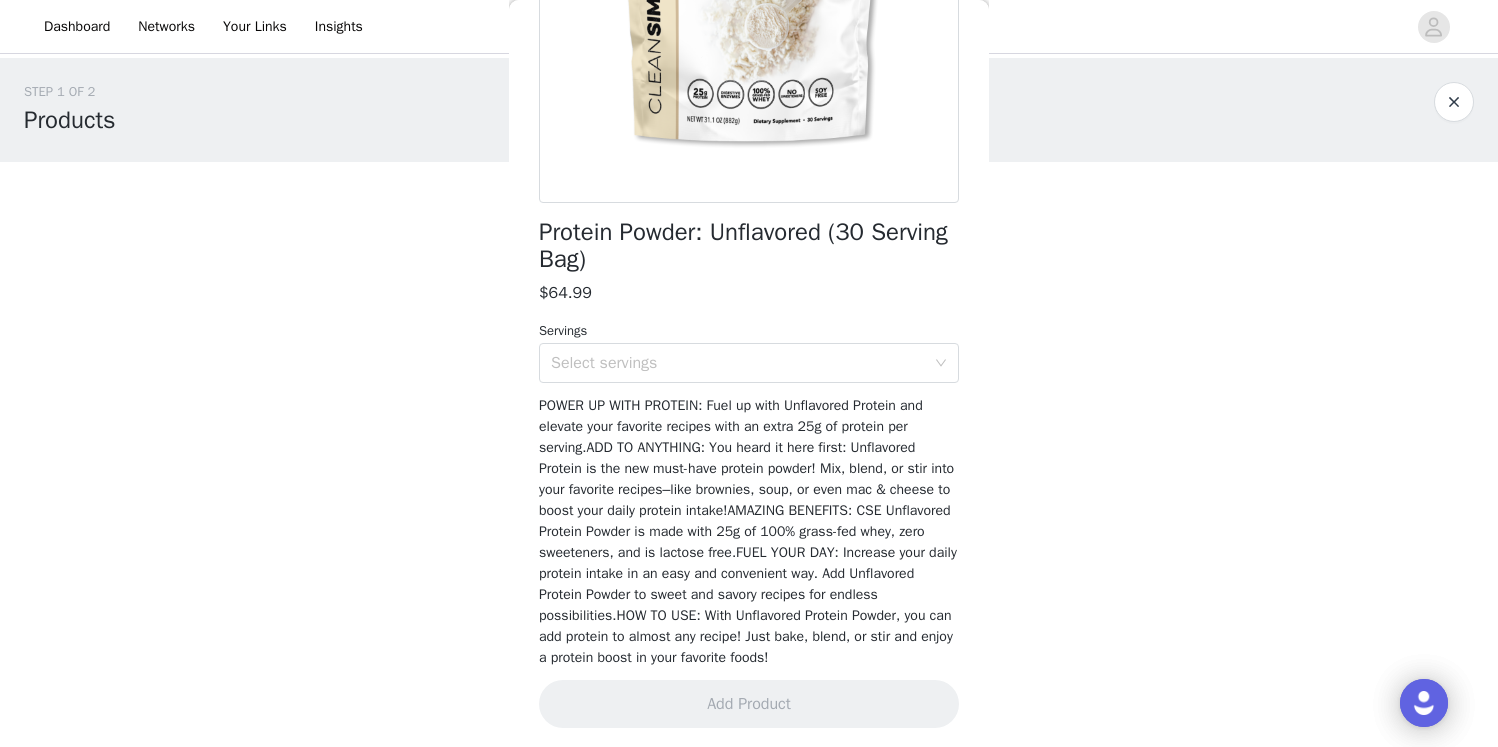 scroll, scrollTop: 351, scrollLeft: 0, axis: vertical 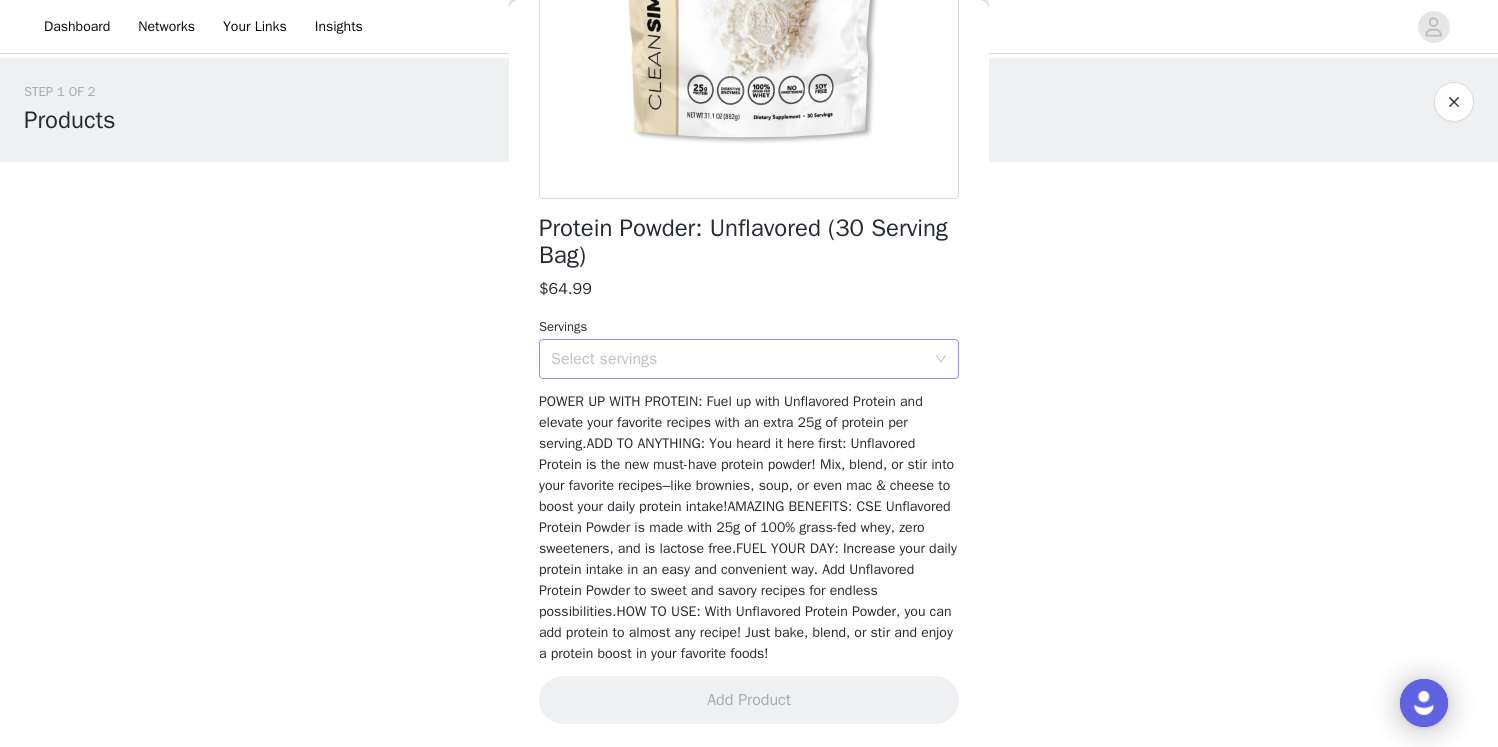 click on "Select servings" at bounding box center [738, 359] 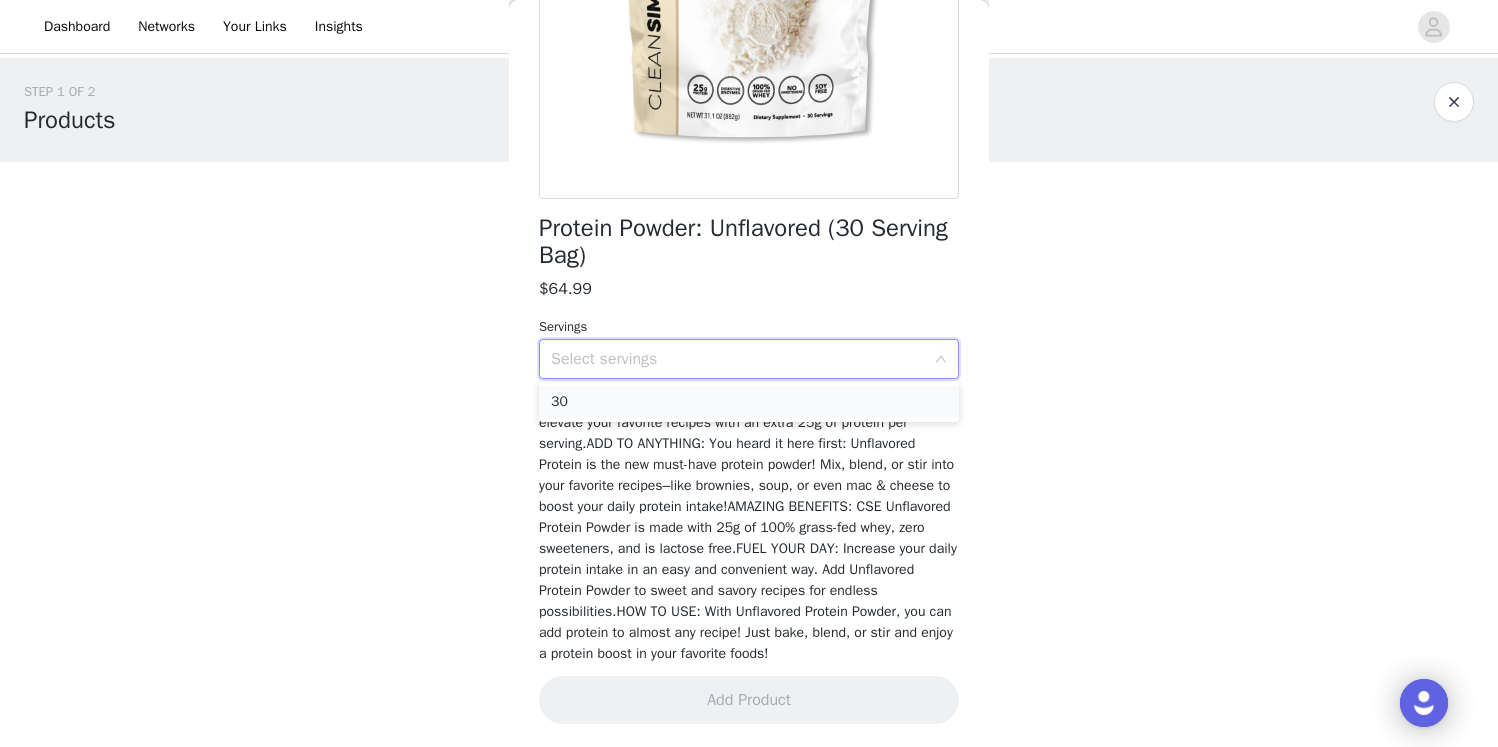 click on "30" at bounding box center [749, 402] 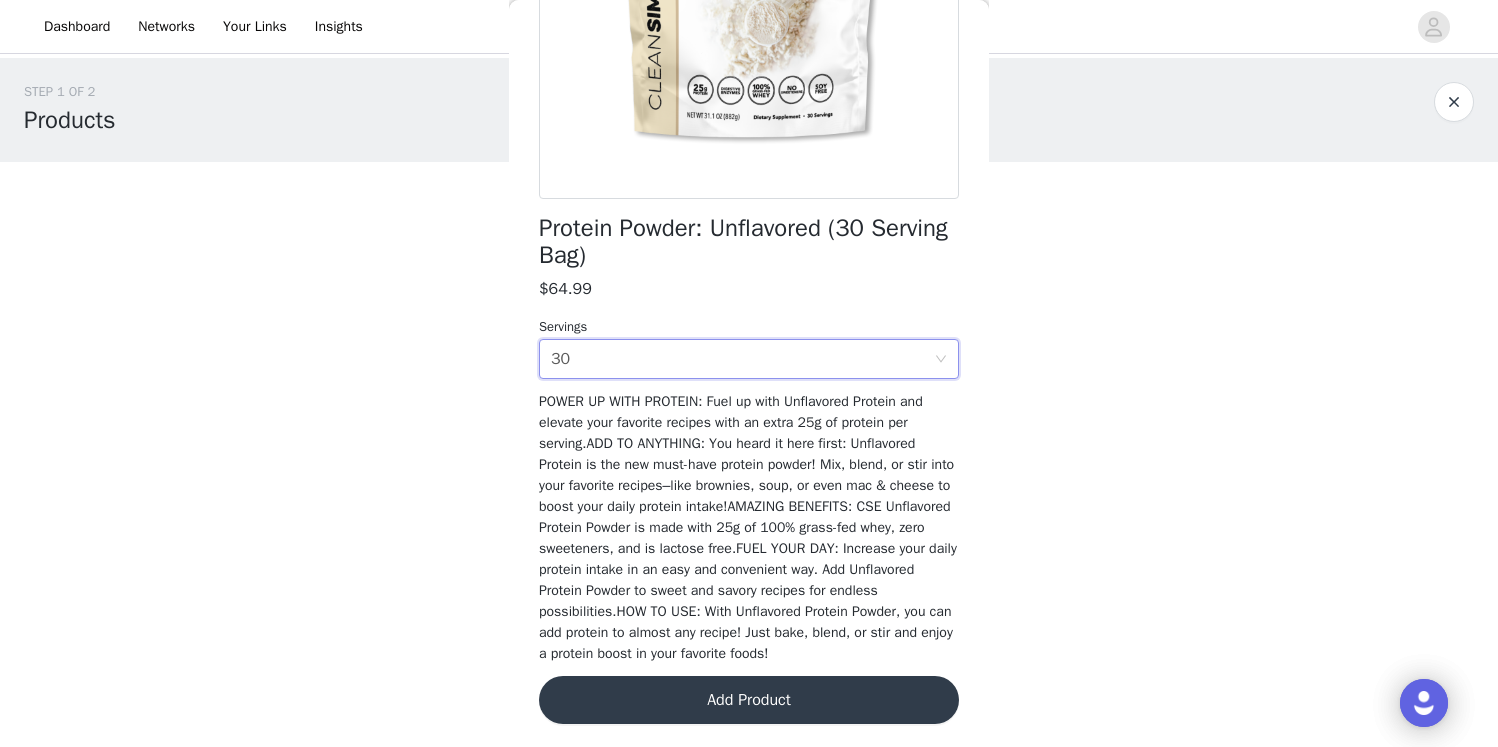 click on "Add Product" at bounding box center [749, 700] 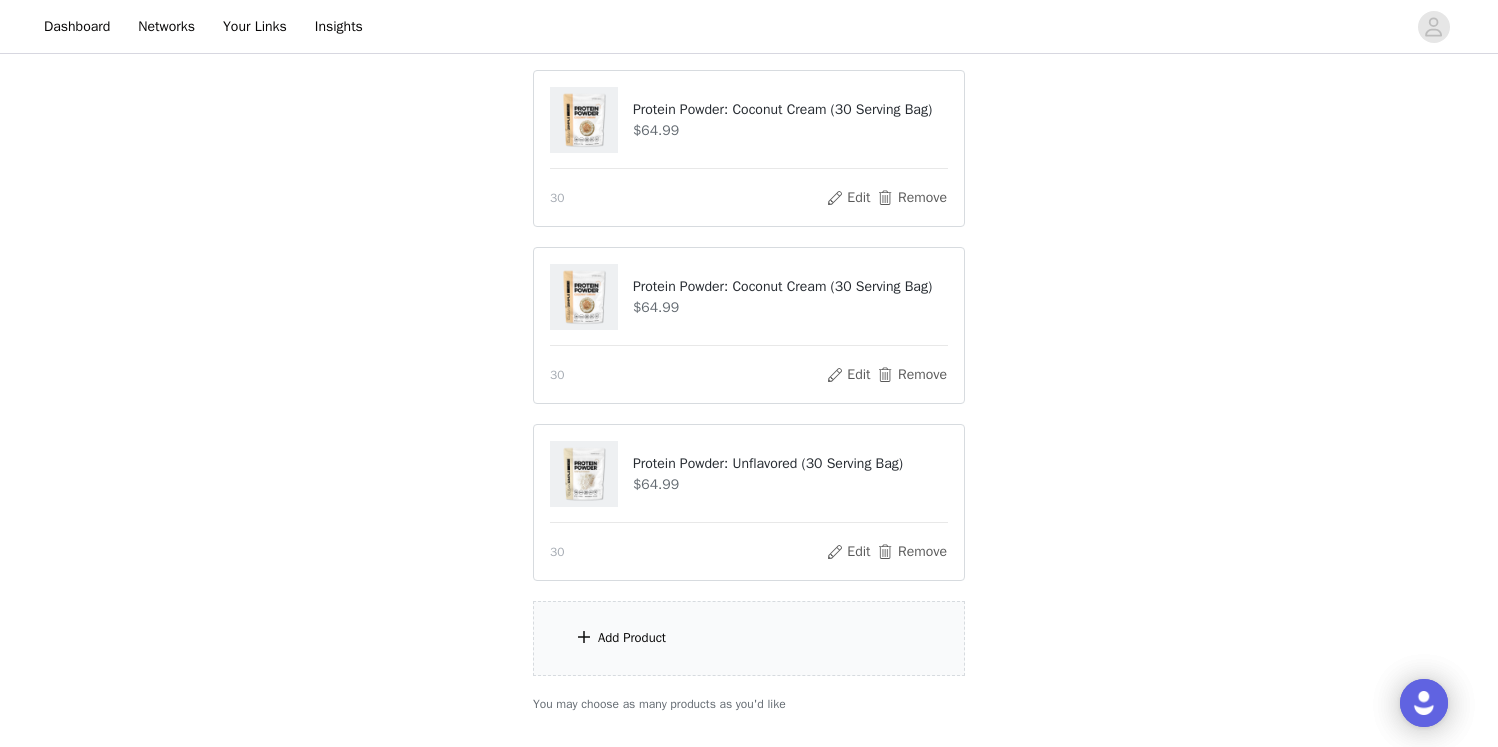 scroll, scrollTop: 340, scrollLeft: 0, axis: vertical 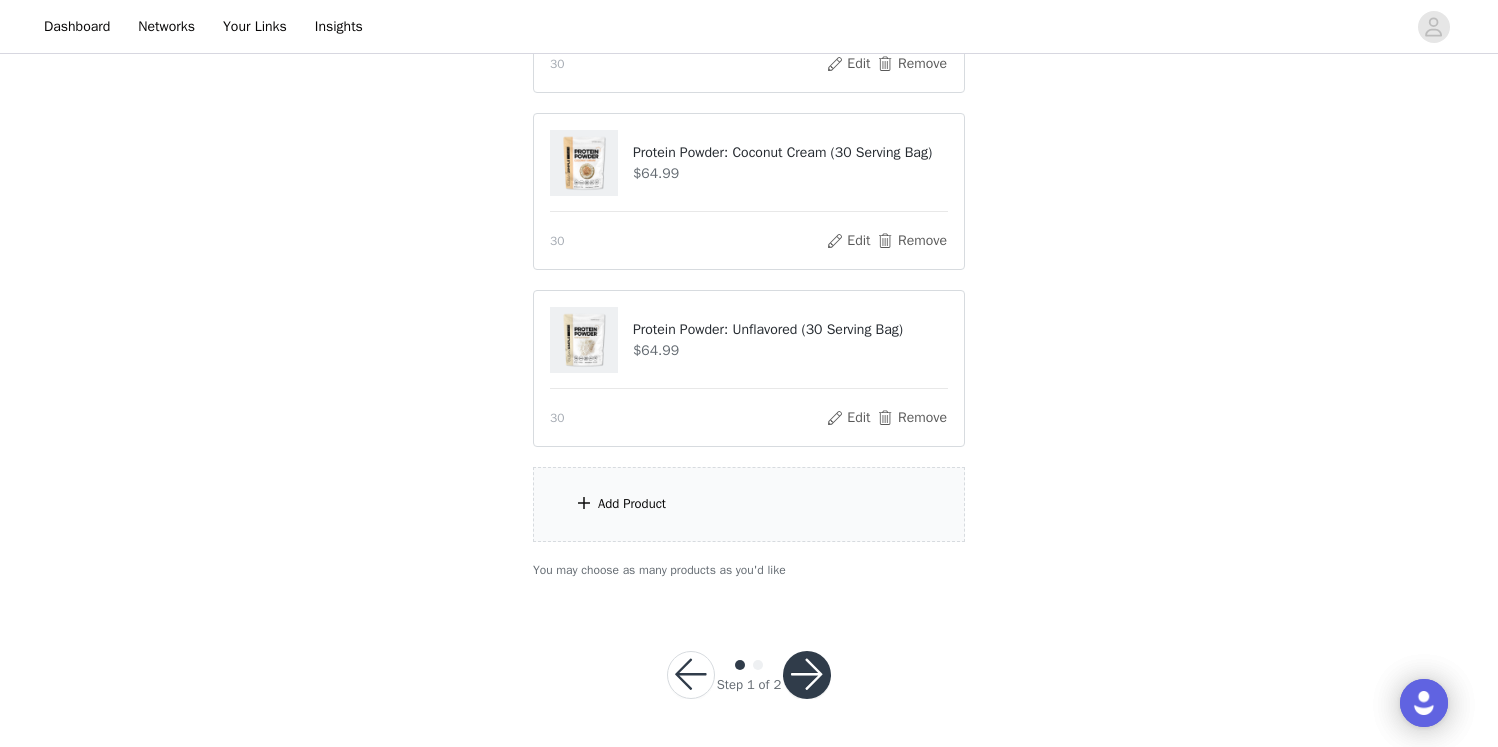 click on "Add Product" at bounding box center [749, 504] 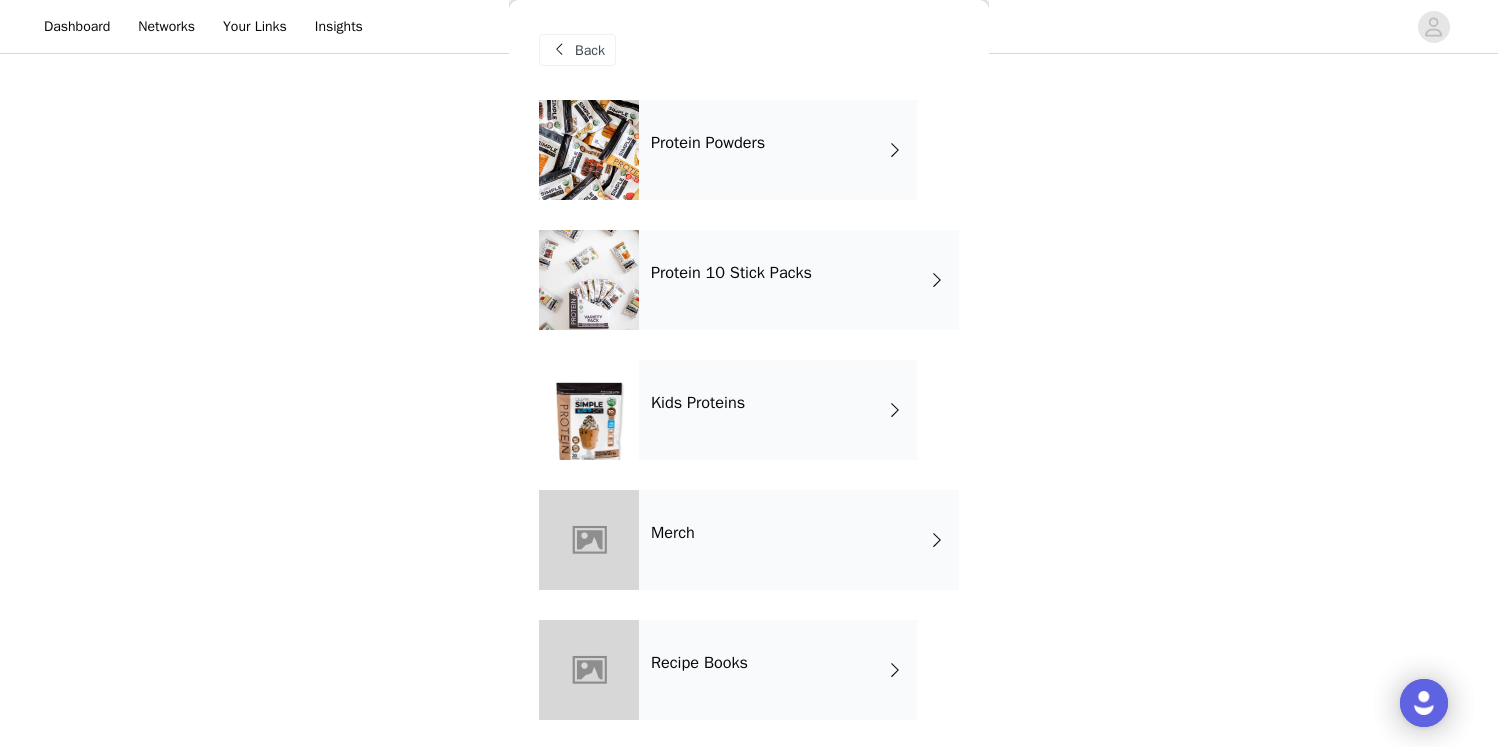 click on "Protein Powders" at bounding box center [778, 150] 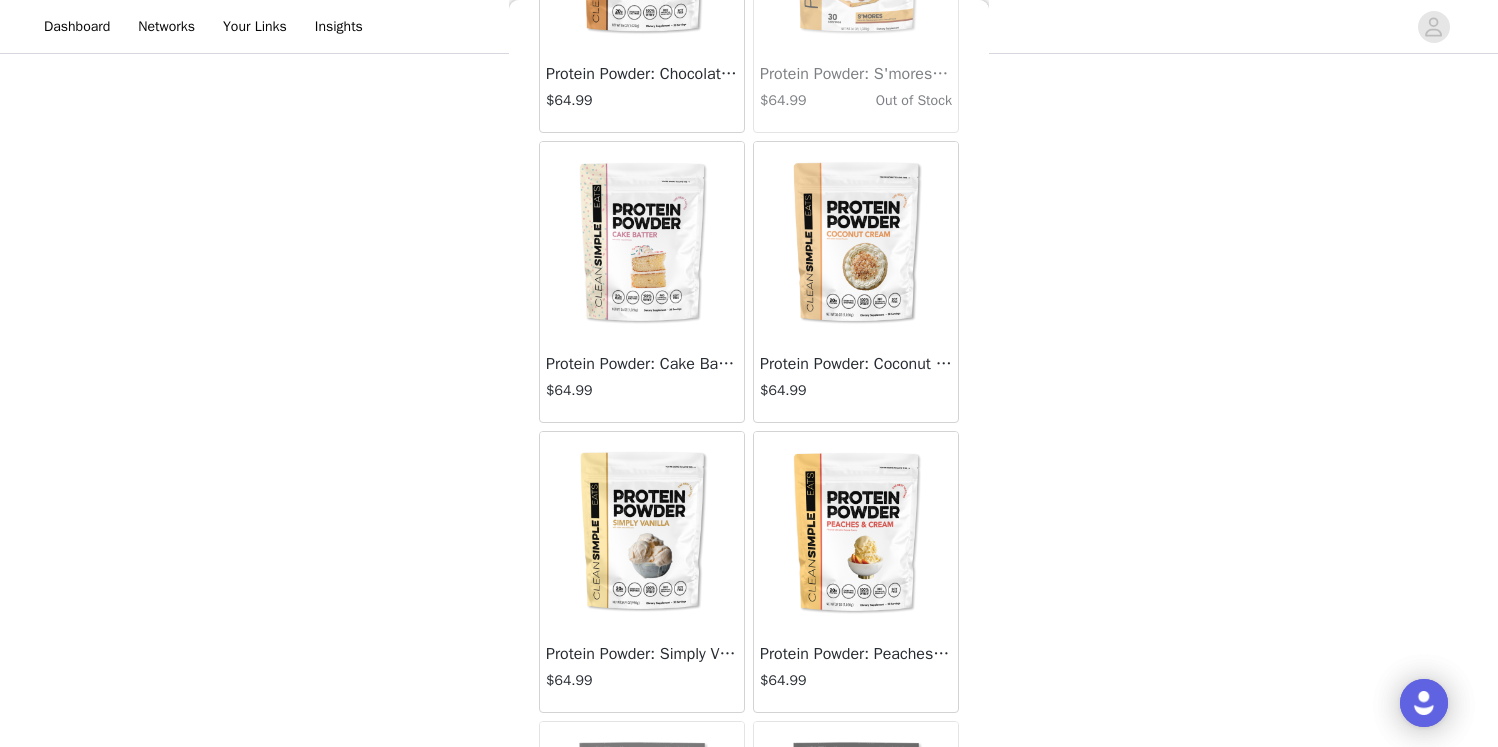 scroll, scrollTop: 1103, scrollLeft: 0, axis: vertical 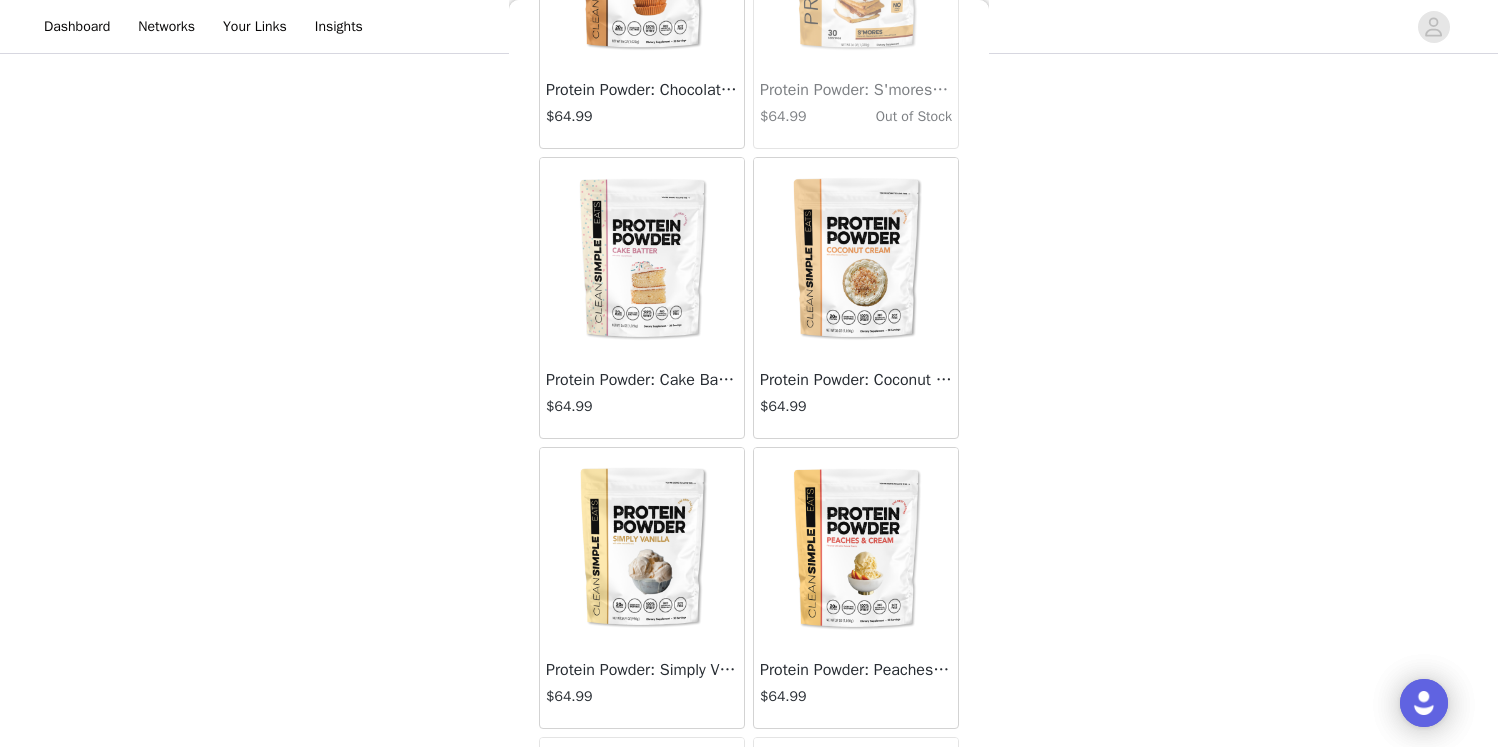 click at bounding box center [642, 548] 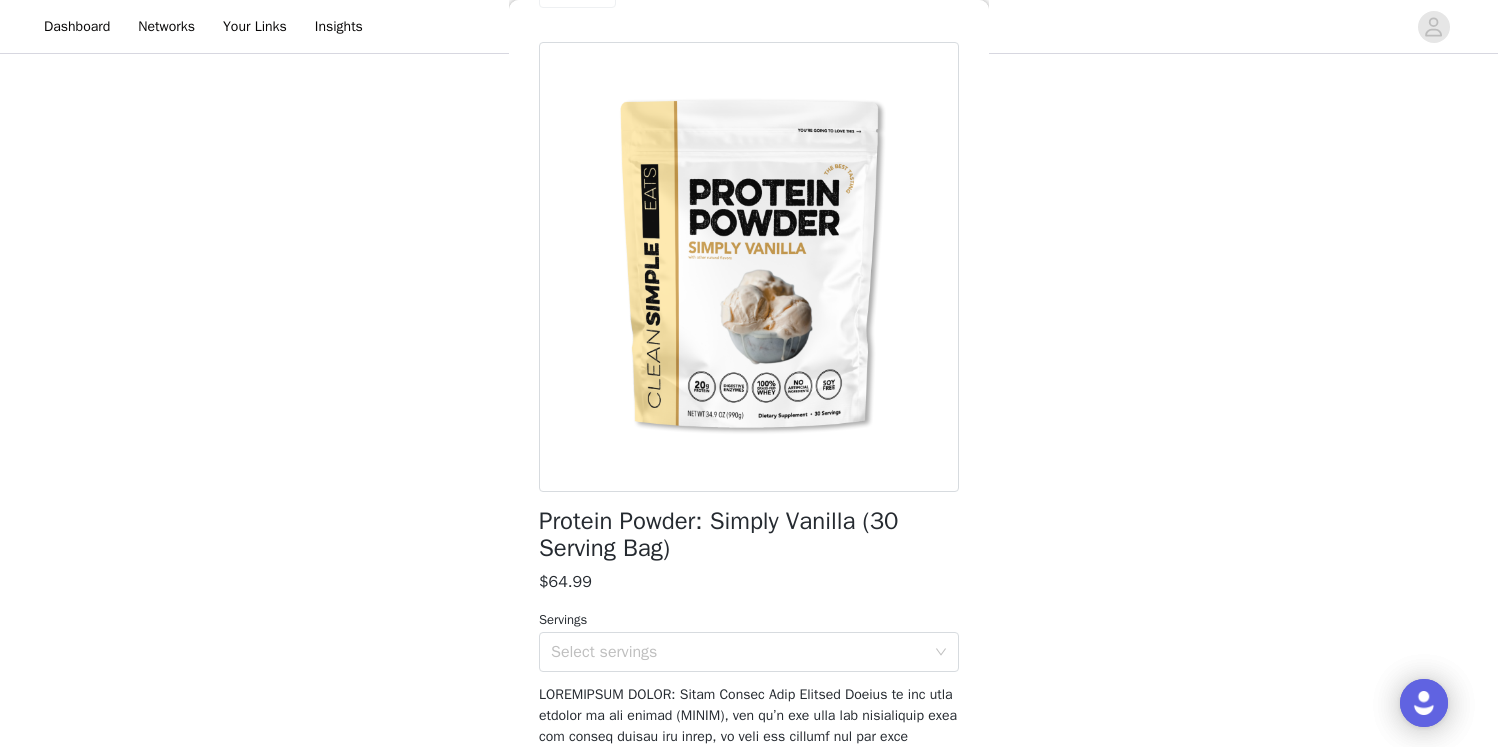 scroll, scrollTop: 99, scrollLeft: 0, axis: vertical 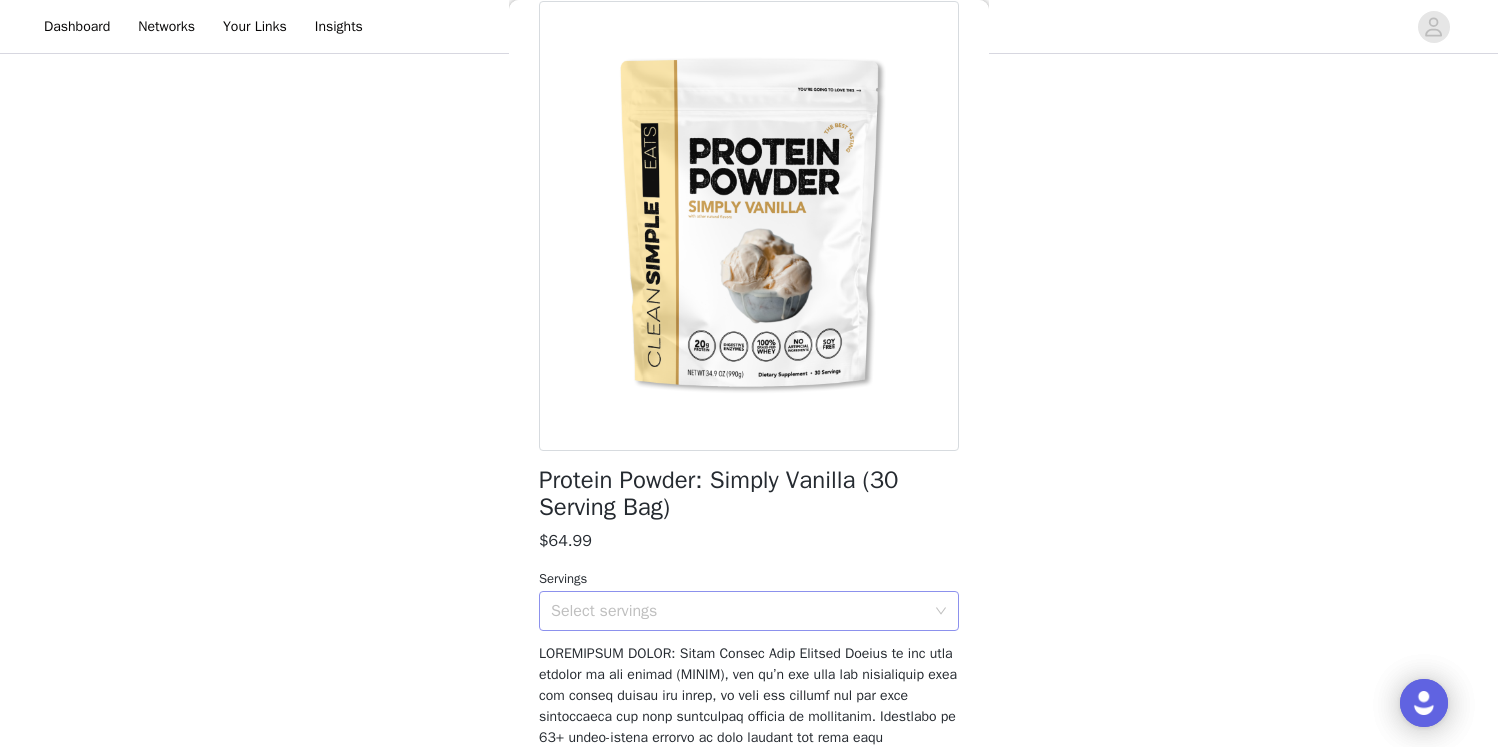 click on "Select servings" at bounding box center (738, 611) 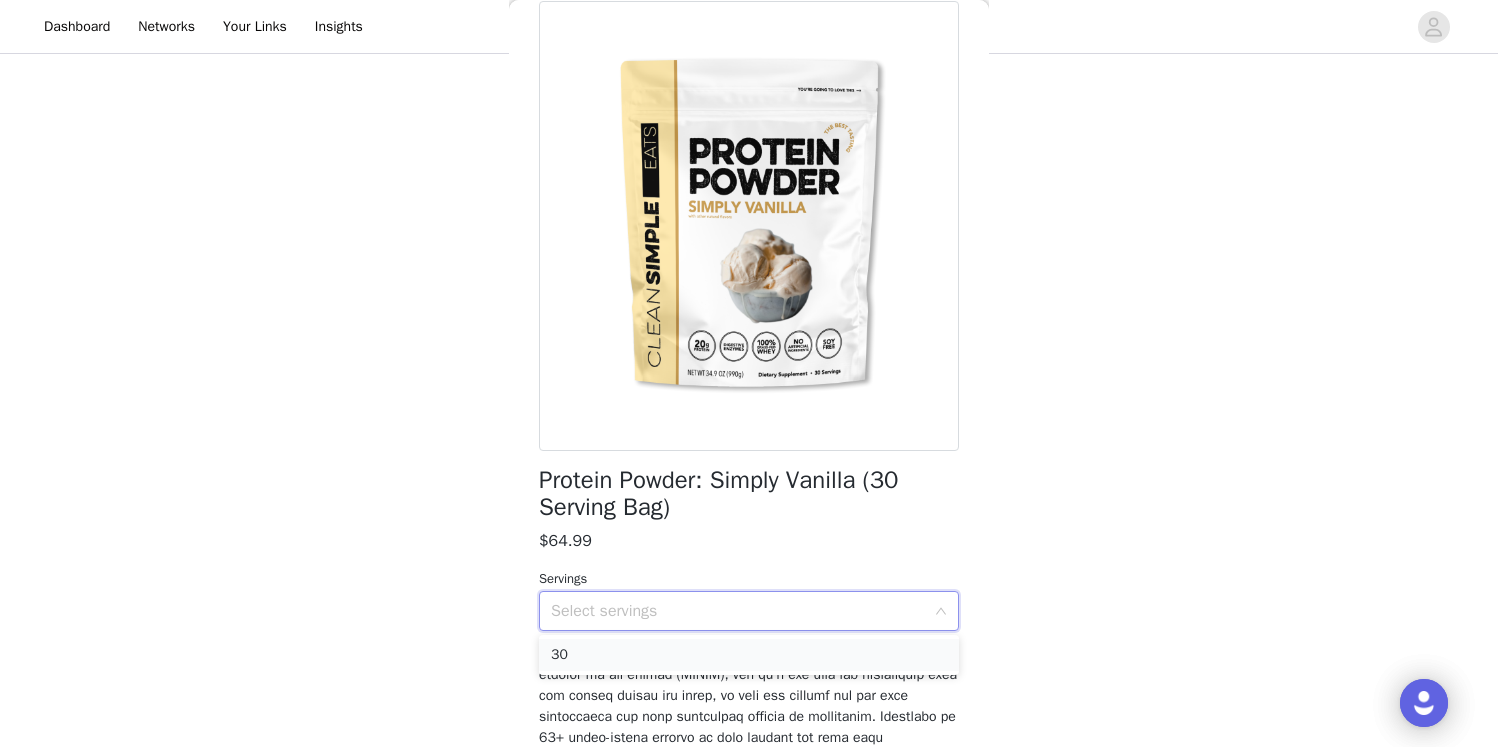 click on "30" at bounding box center [749, 655] 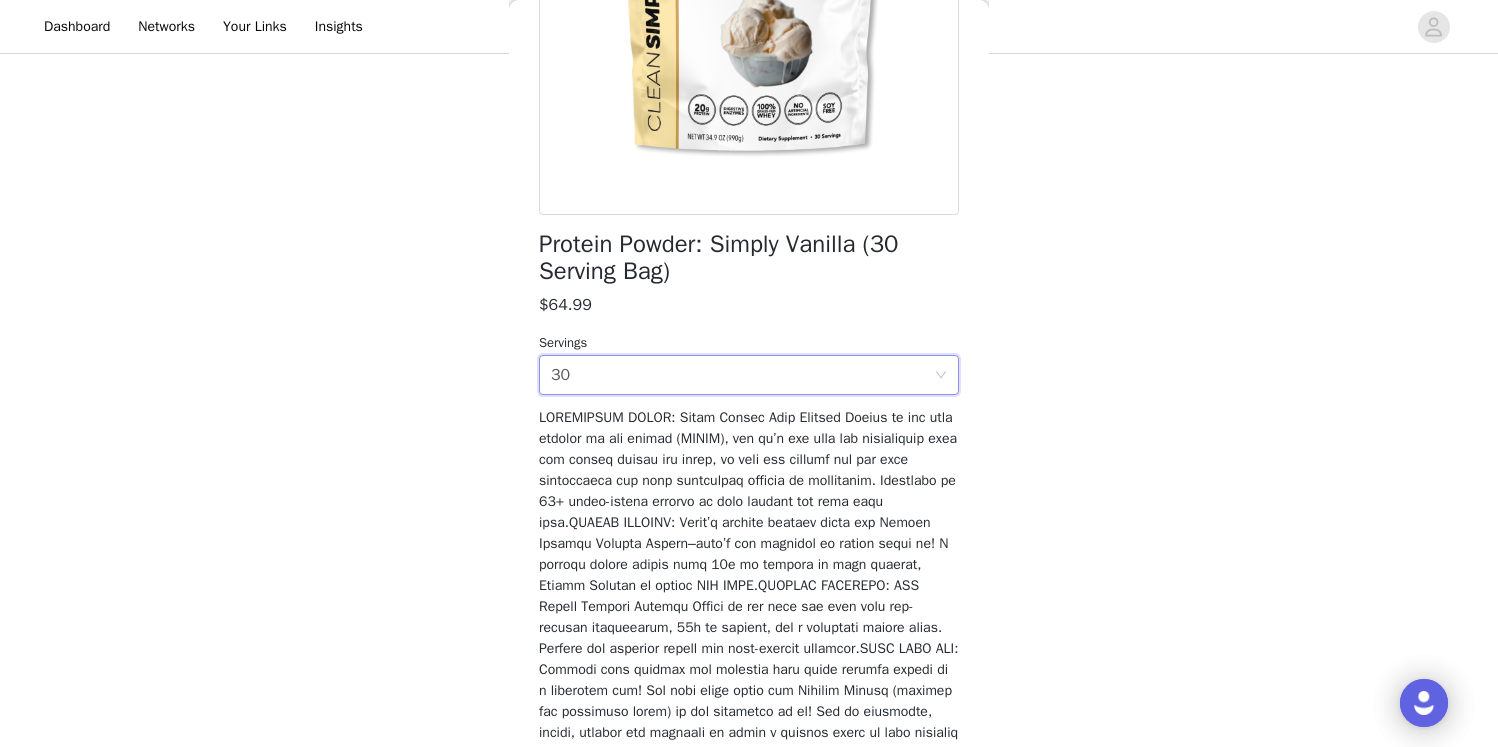 scroll, scrollTop: 477, scrollLeft: 0, axis: vertical 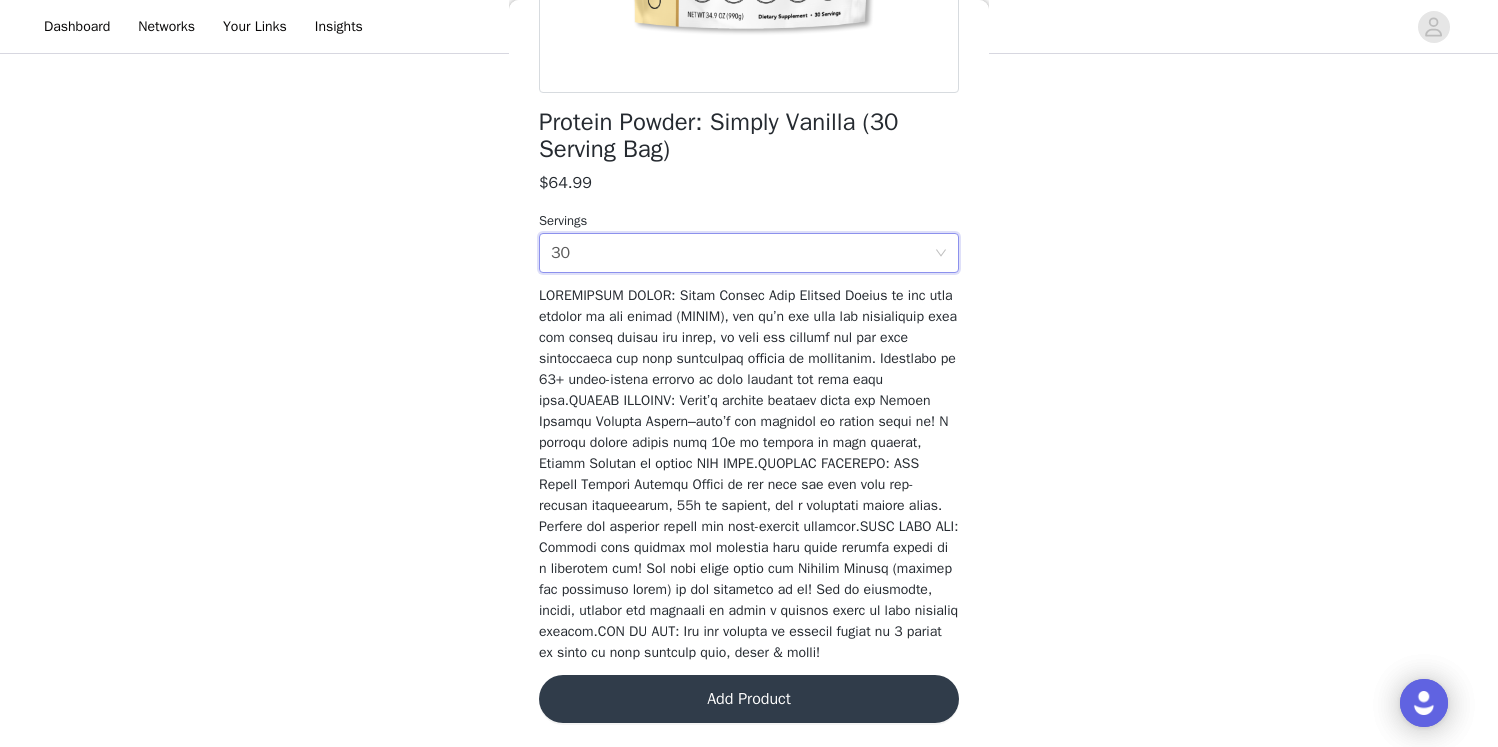 click on "Add Product" at bounding box center (749, 699) 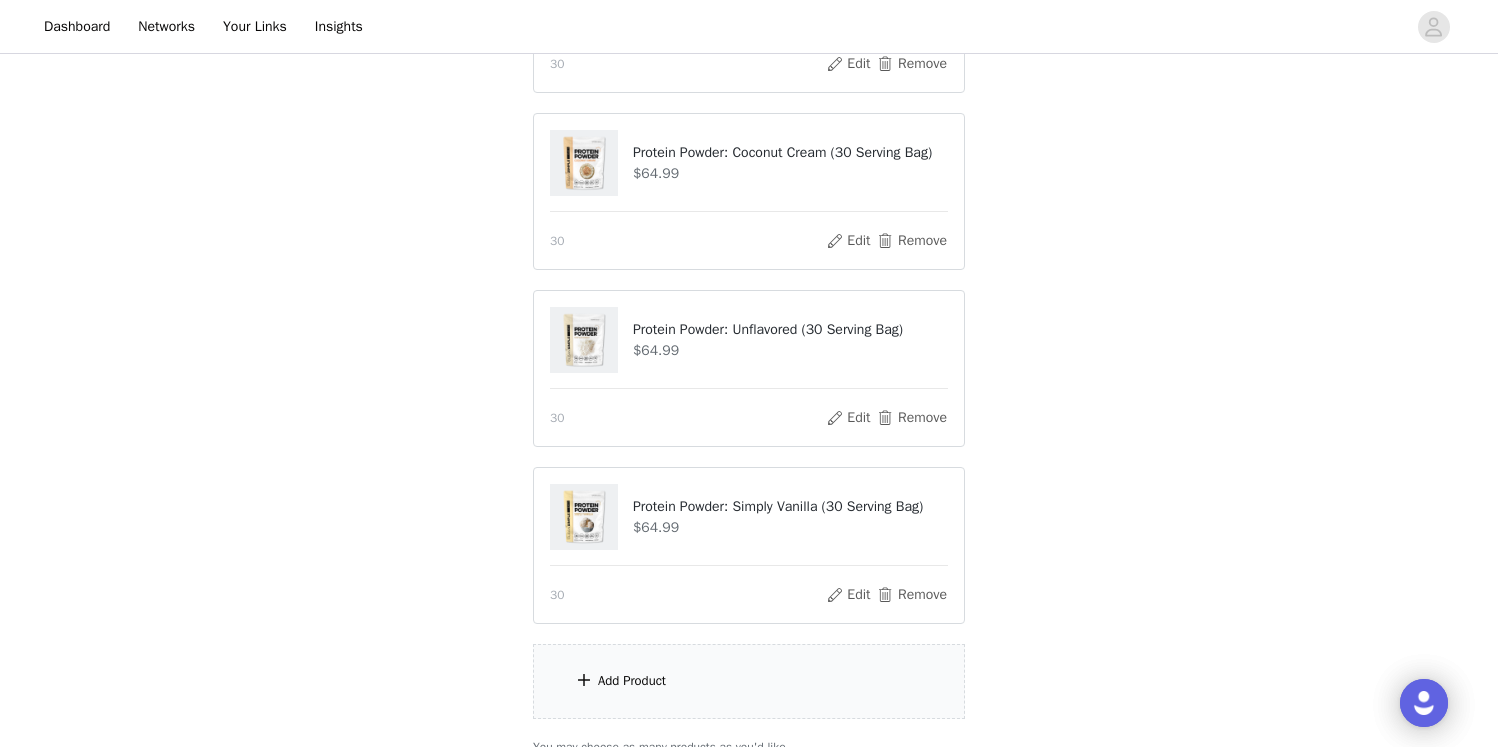 scroll, scrollTop: 517, scrollLeft: 0, axis: vertical 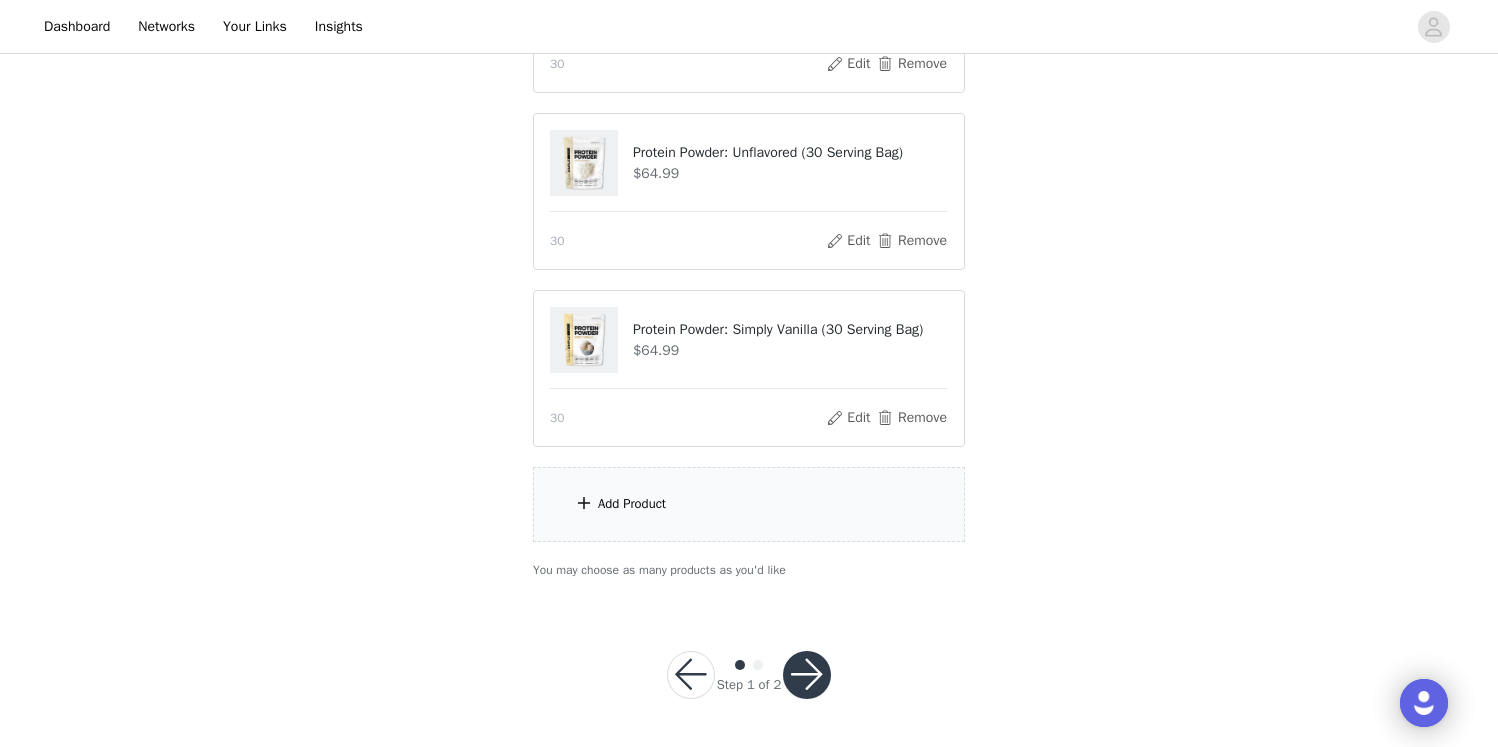click at bounding box center (807, 675) 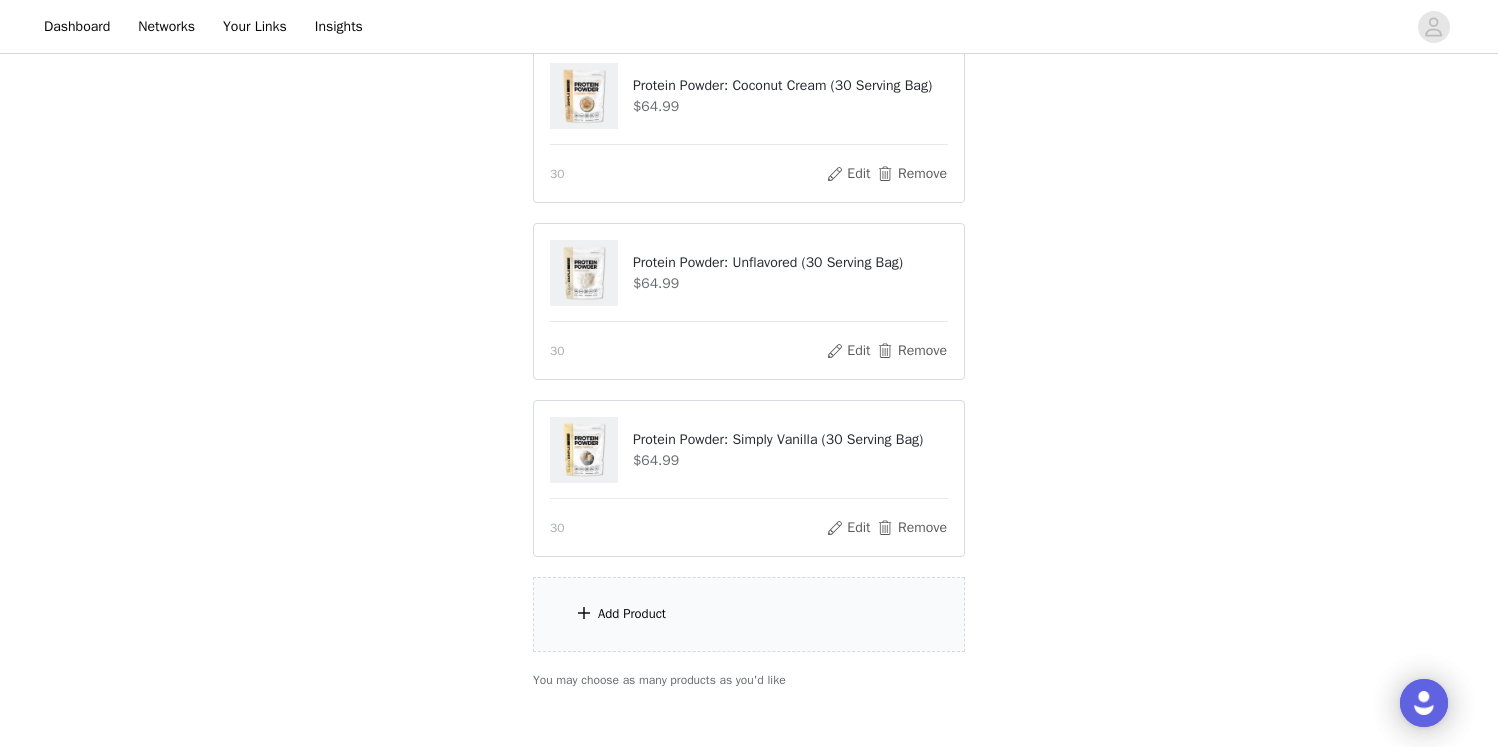 scroll, scrollTop: 483, scrollLeft: 0, axis: vertical 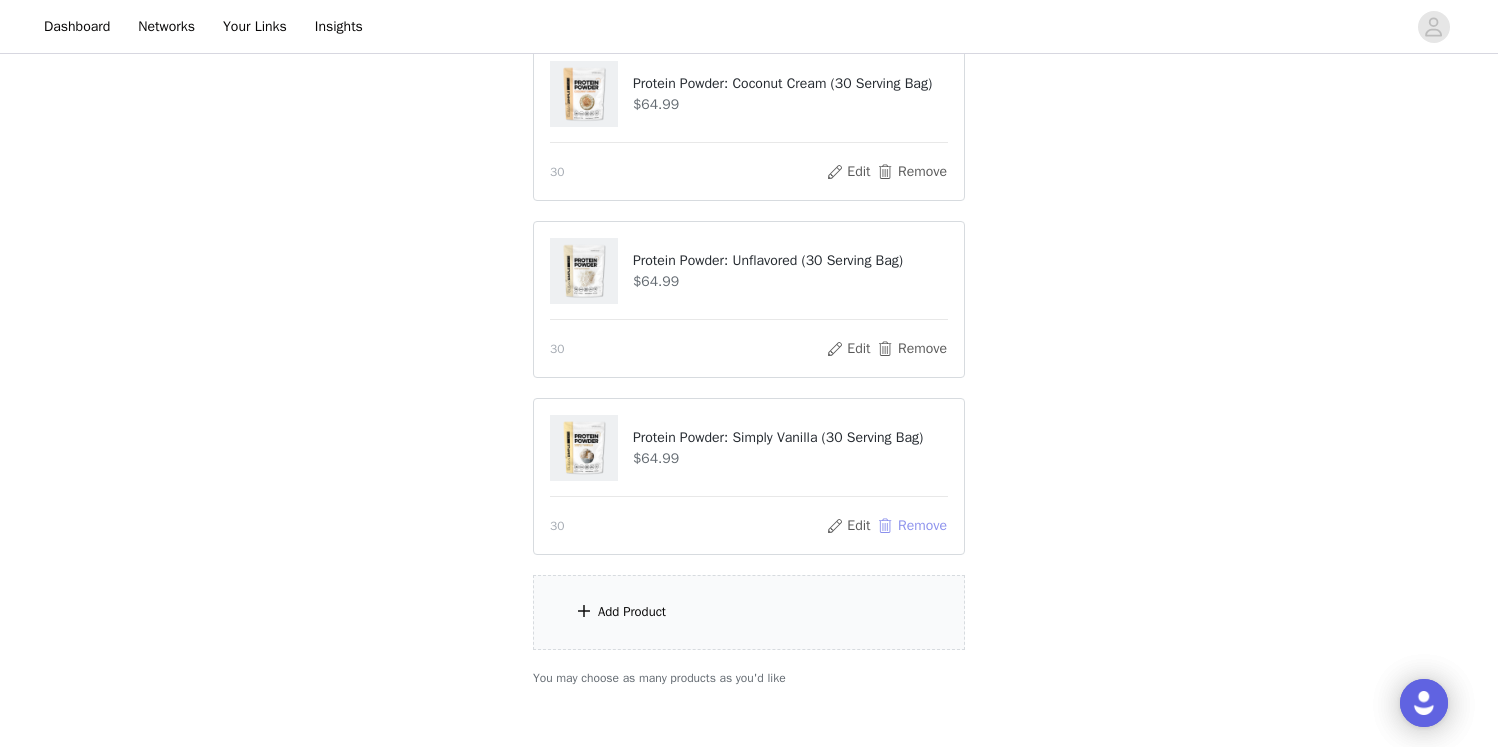 click on "Remove" at bounding box center [912, 526] 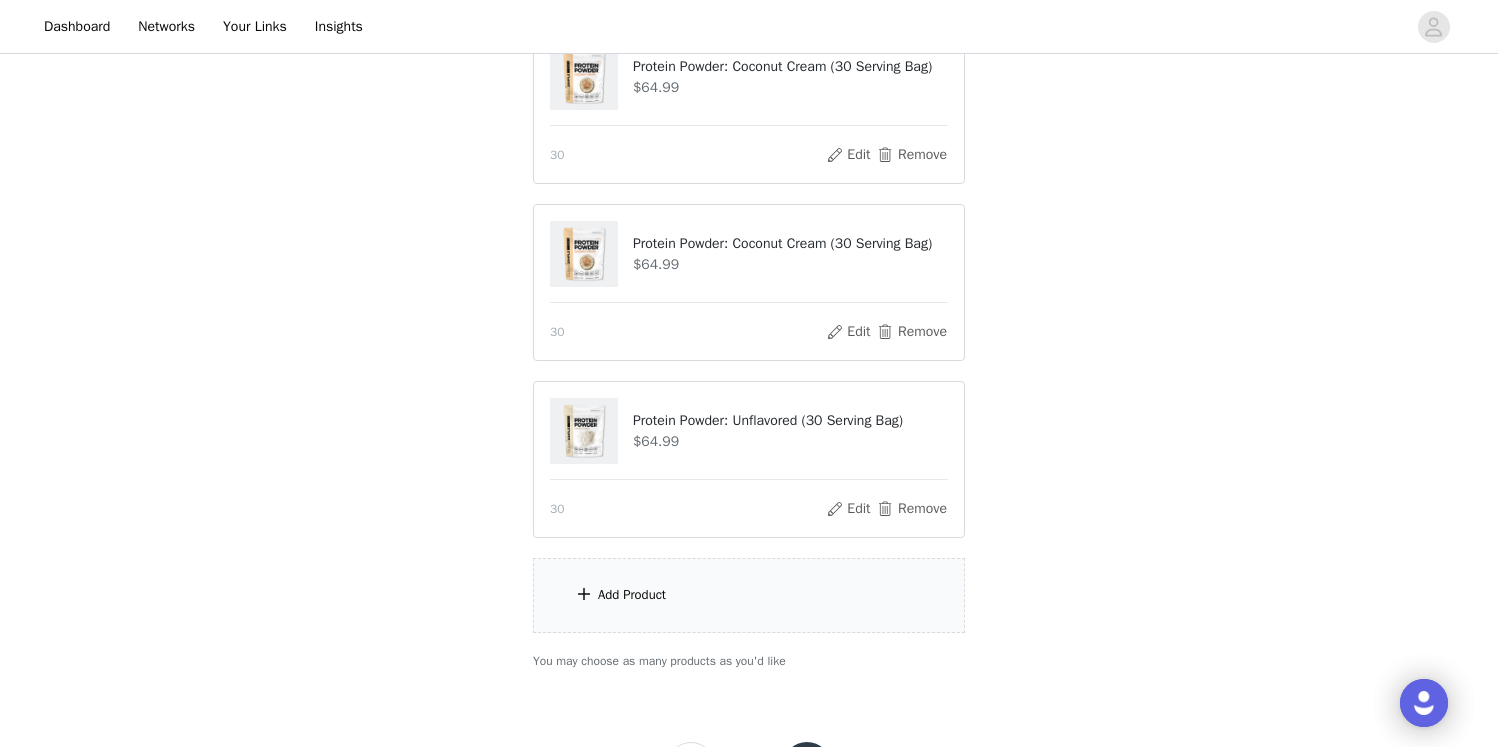 scroll, scrollTop: 414, scrollLeft: 0, axis: vertical 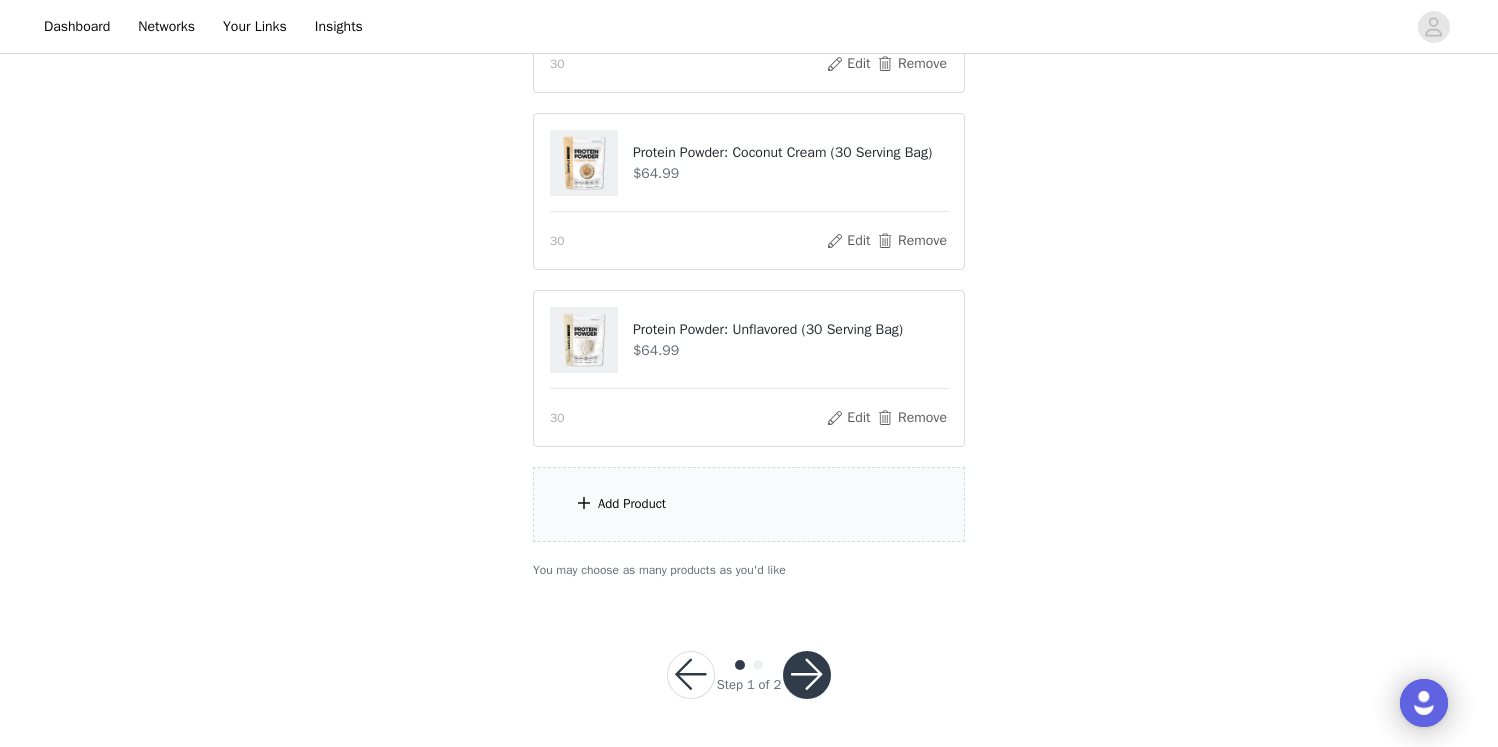click on "Add Product" at bounding box center (749, 504) 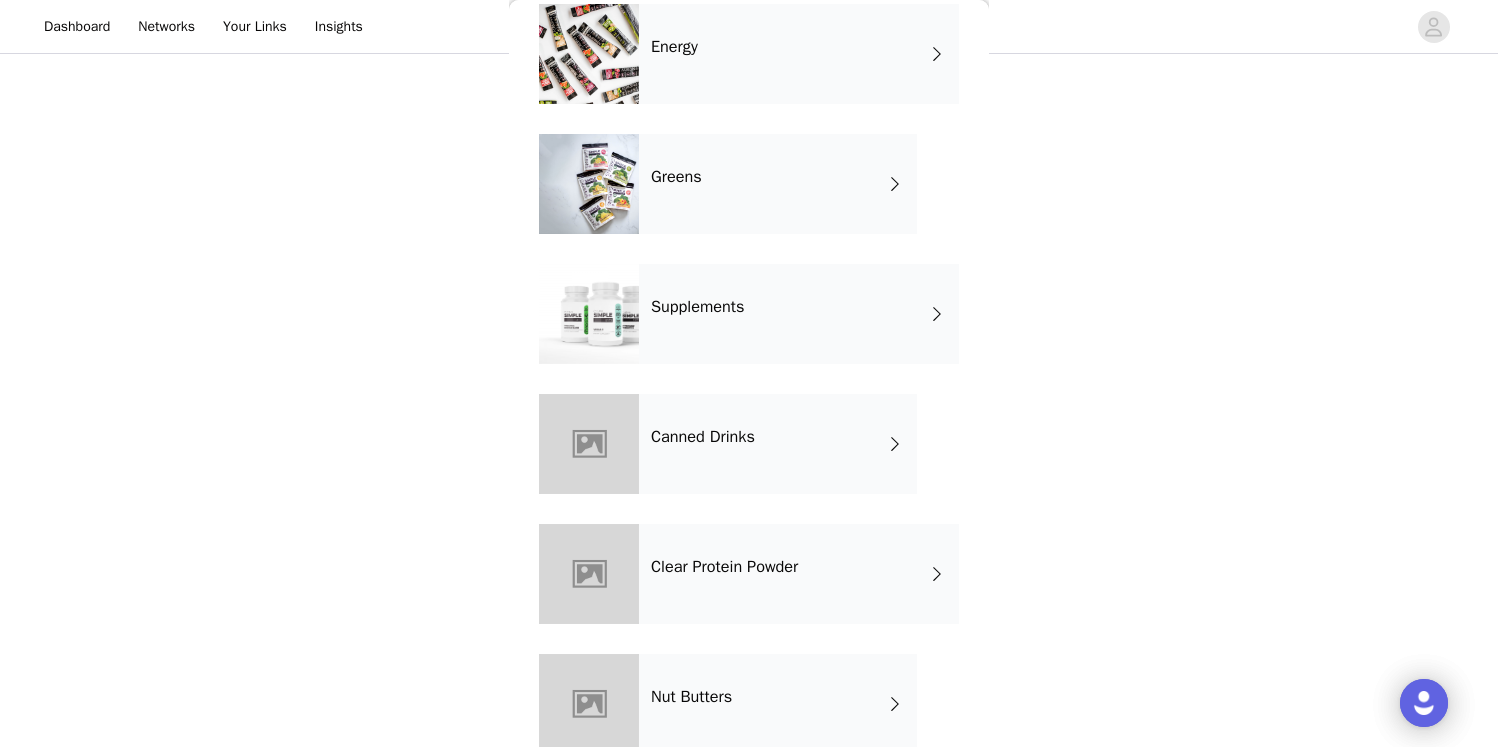 scroll, scrollTop: 1043, scrollLeft: 0, axis: vertical 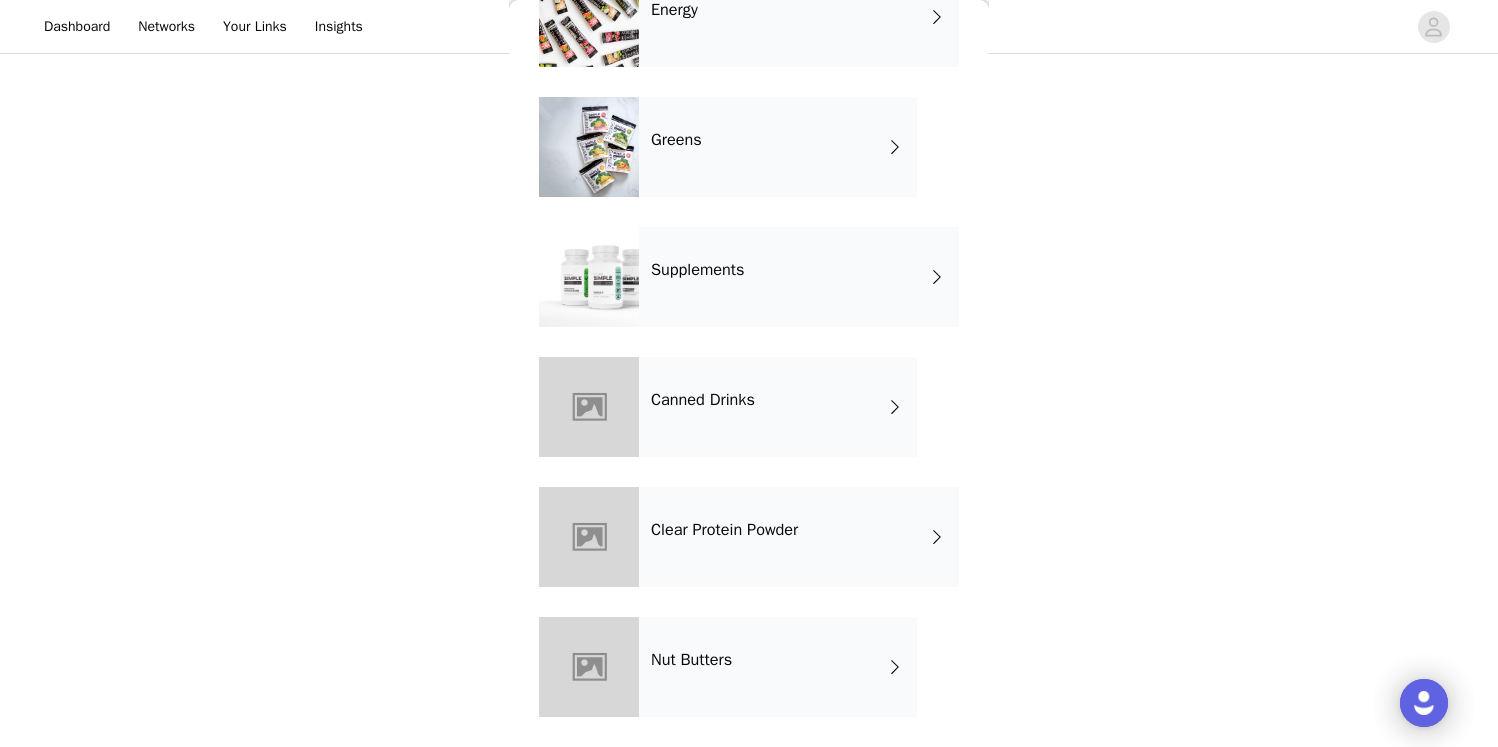 click on "Clear Protein Powder" at bounding box center (799, 537) 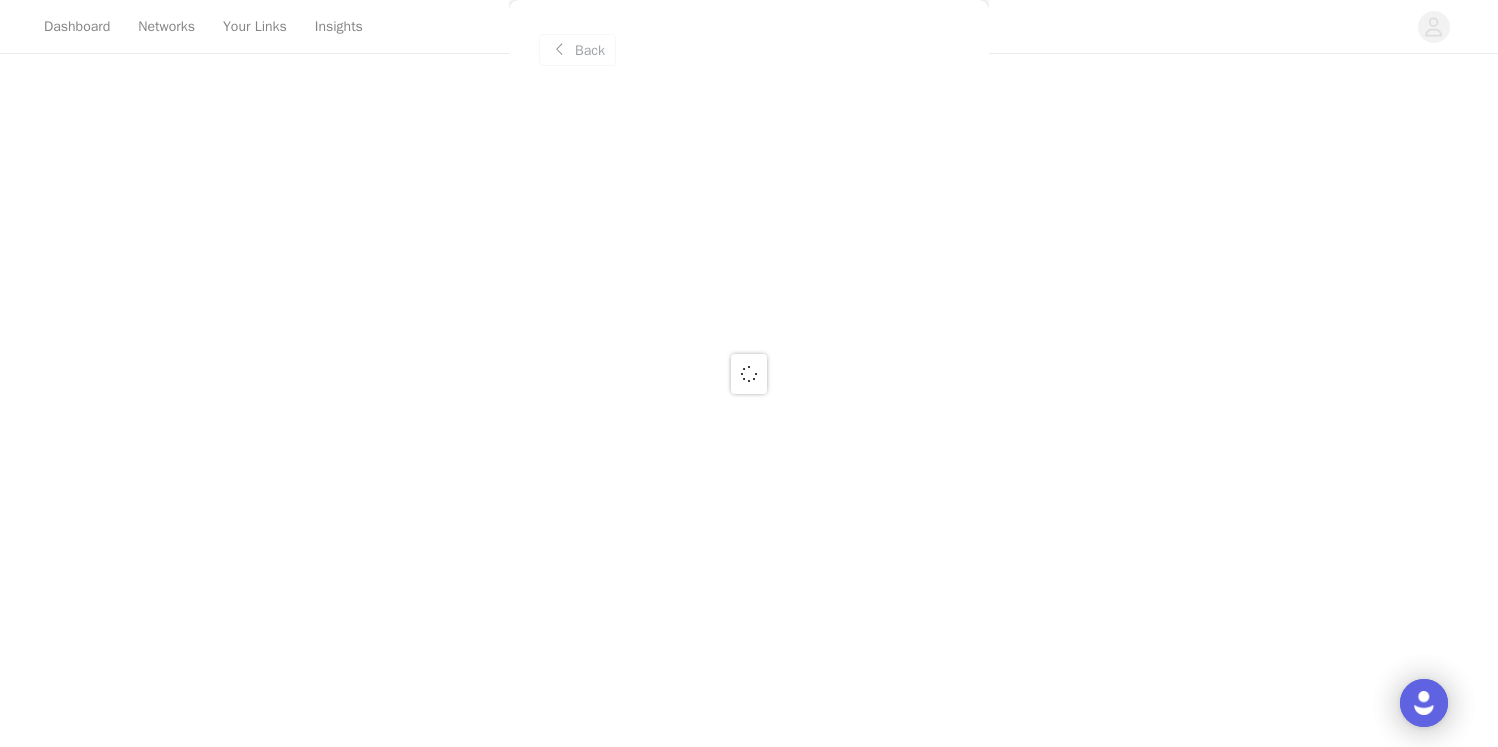 scroll, scrollTop: 0, scrollLeft: 0, axis: both 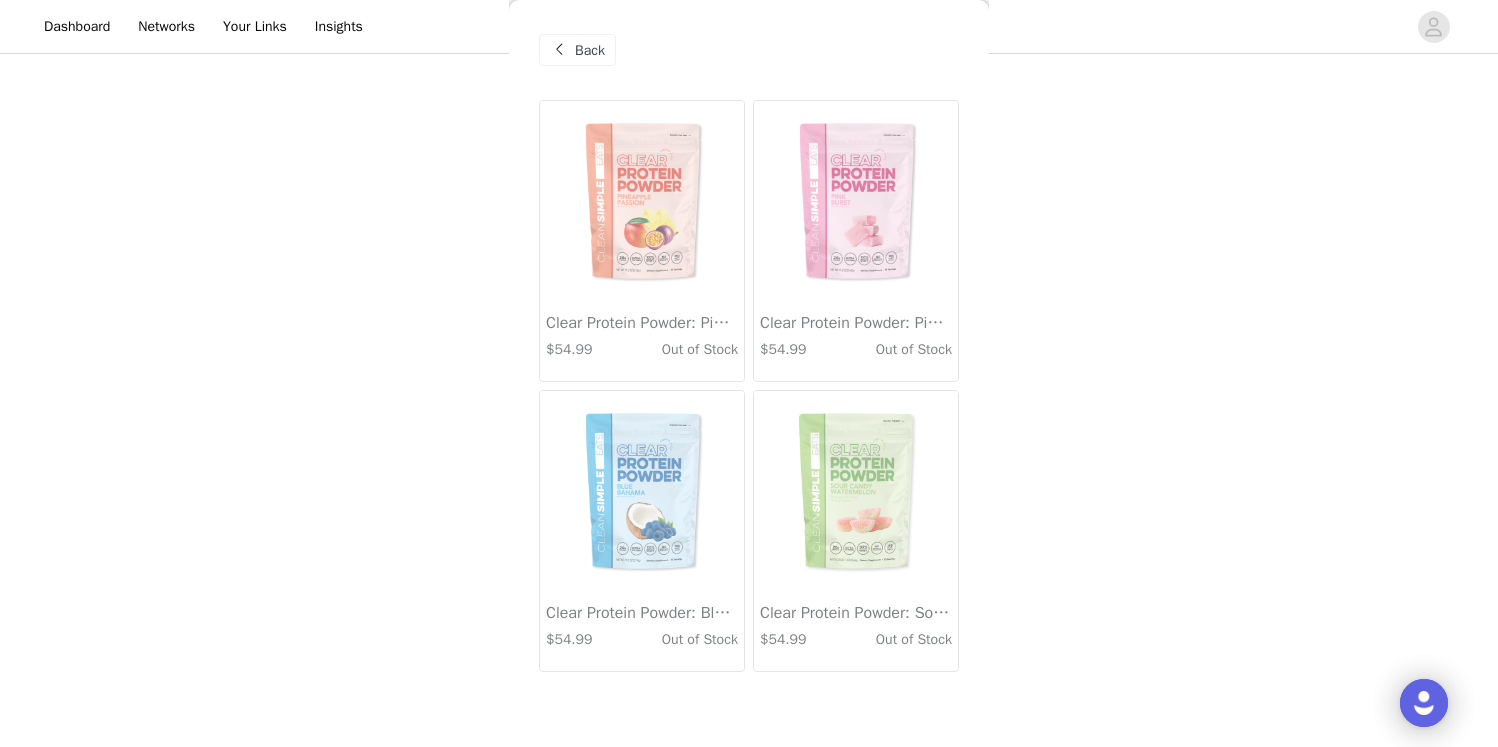 click on "Back" at bounding box center (590, 50) 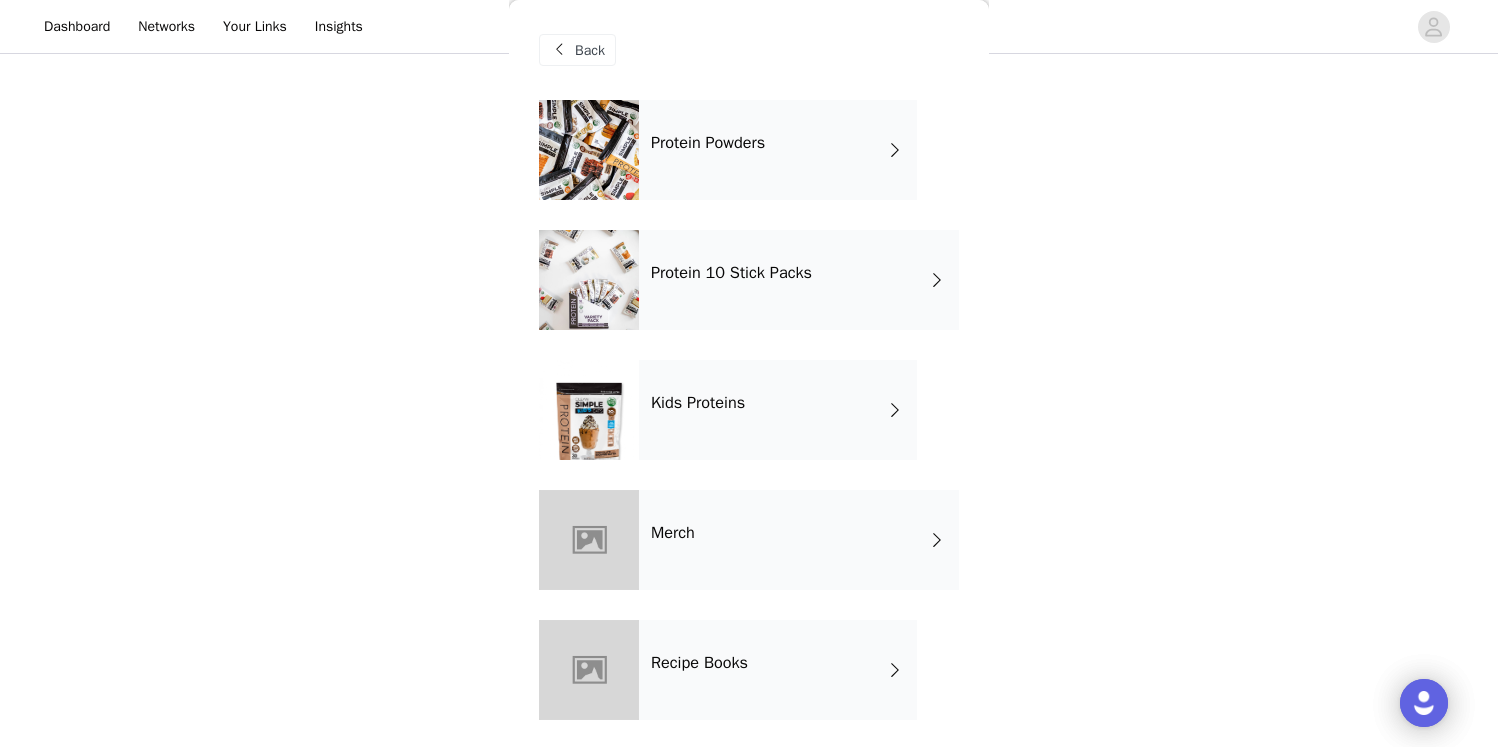 click on "Protein 10 Stick Packs" at bounding box center [799, 280] 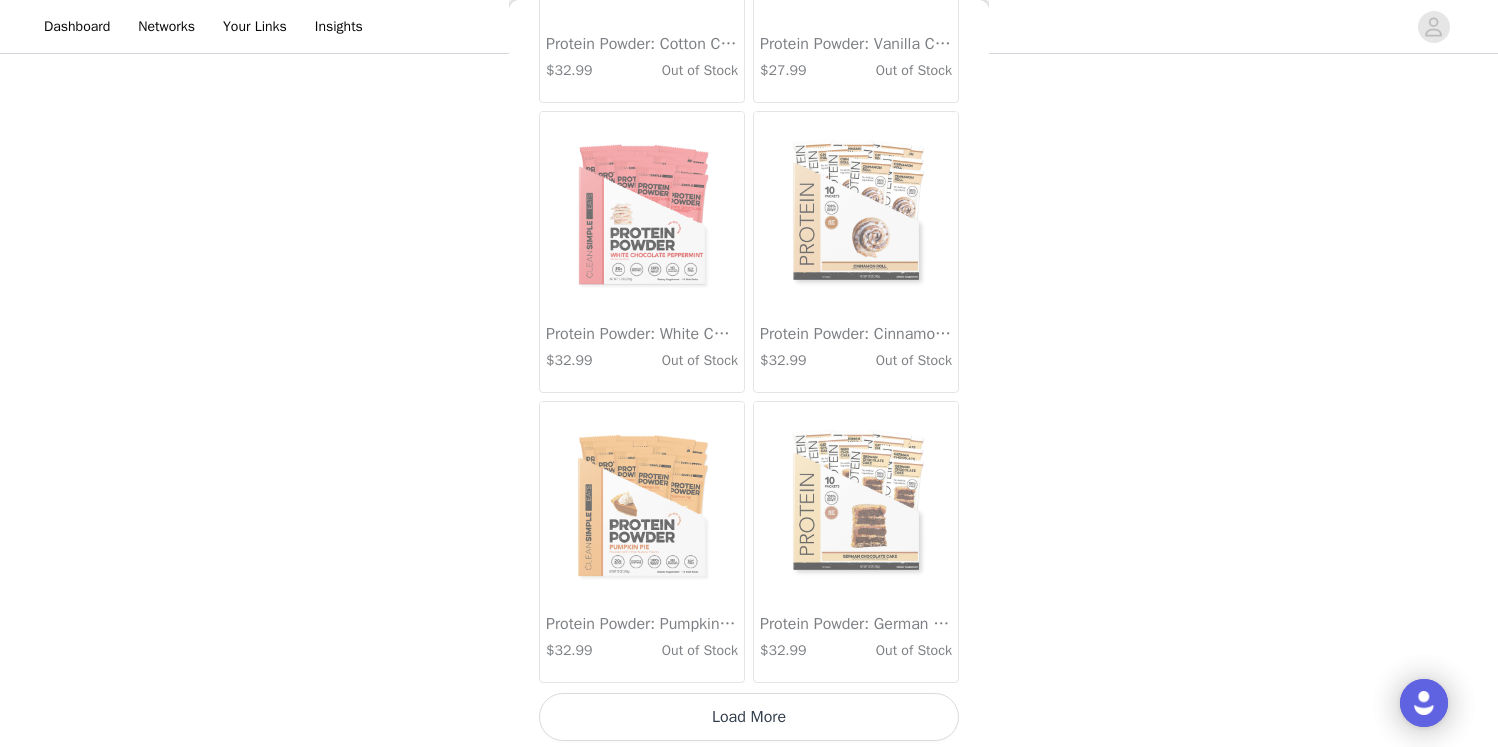 scroll, scrollTop: 2313, scrollLeft: 0, axis: vertical 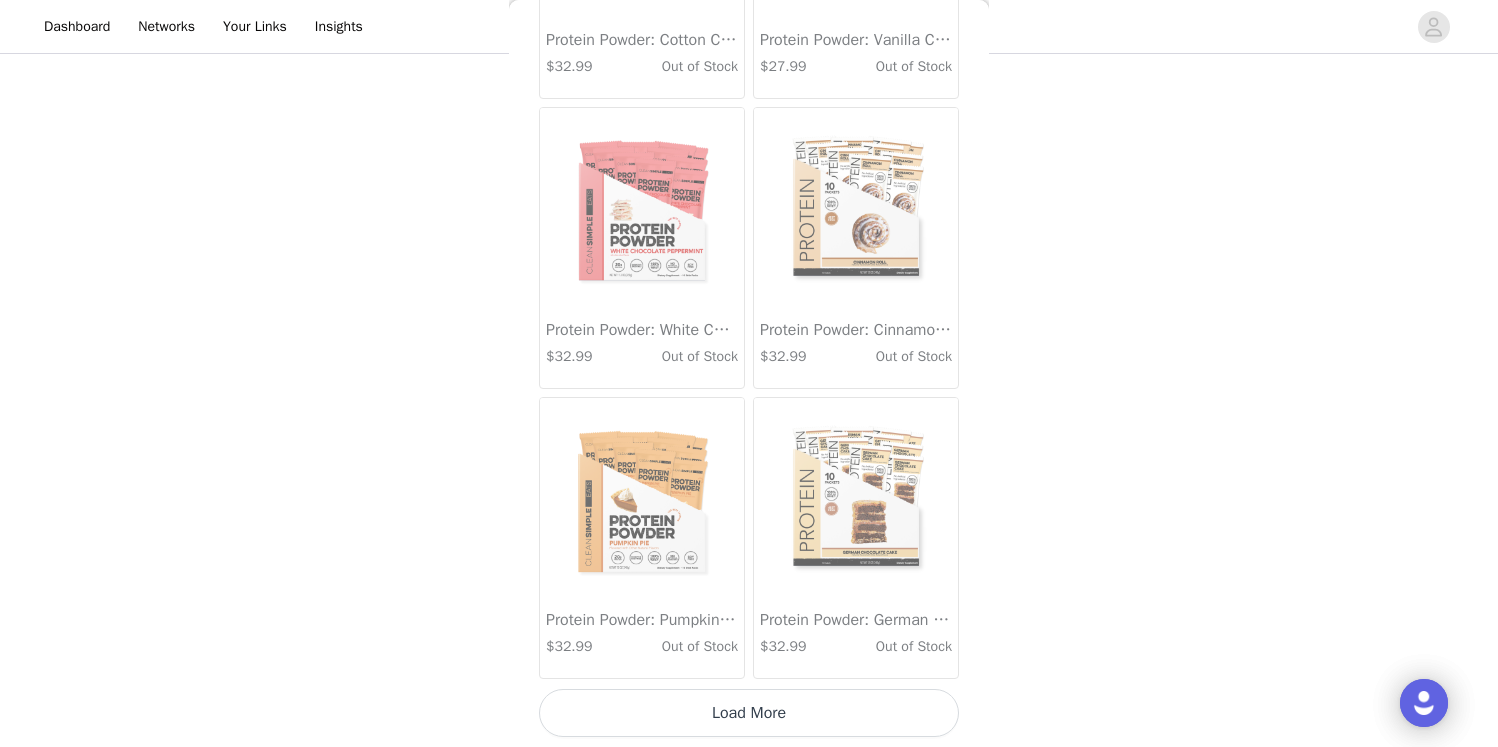 click on "Load More" at bounding box center [749, 713] 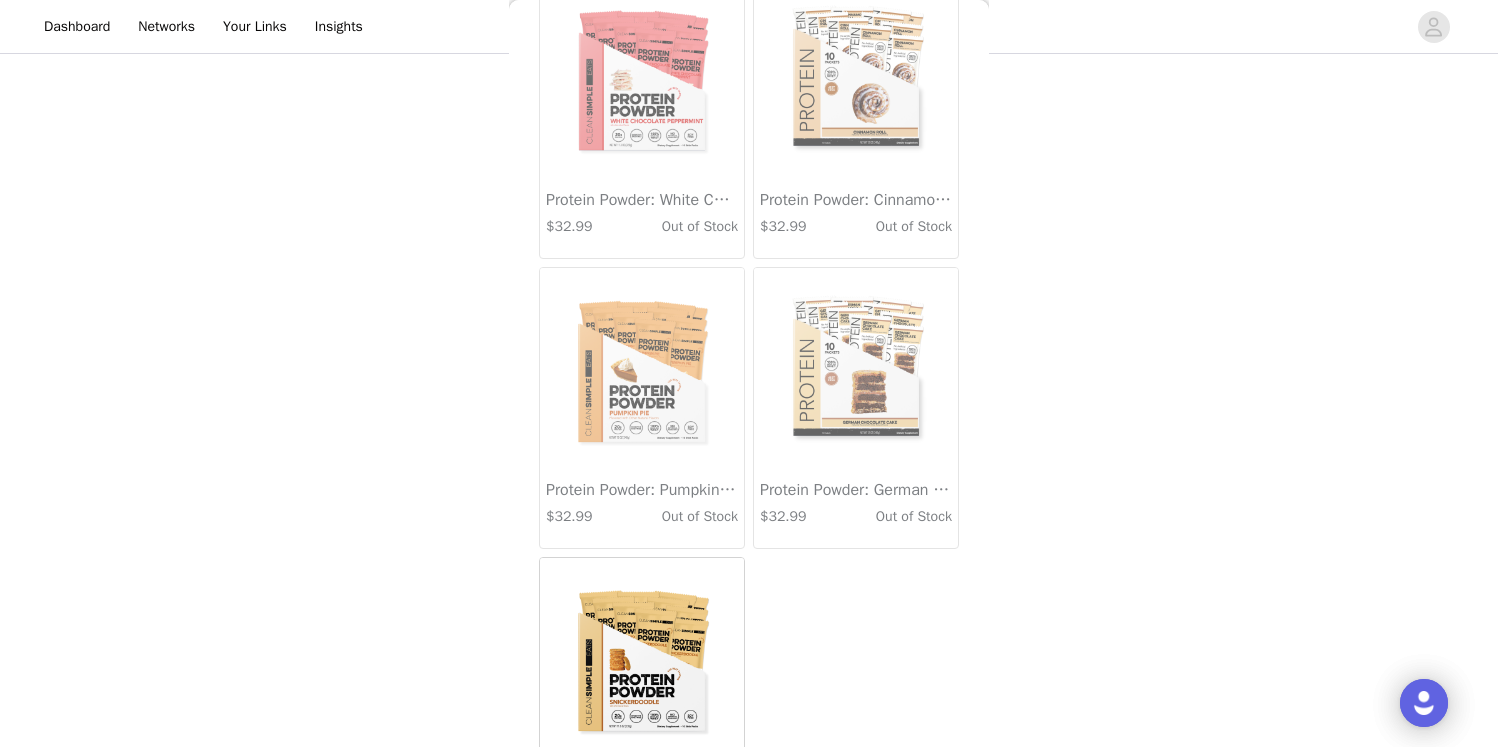 scroll, scrollTop: 2539, scrollLeft: 0, axis: vertical 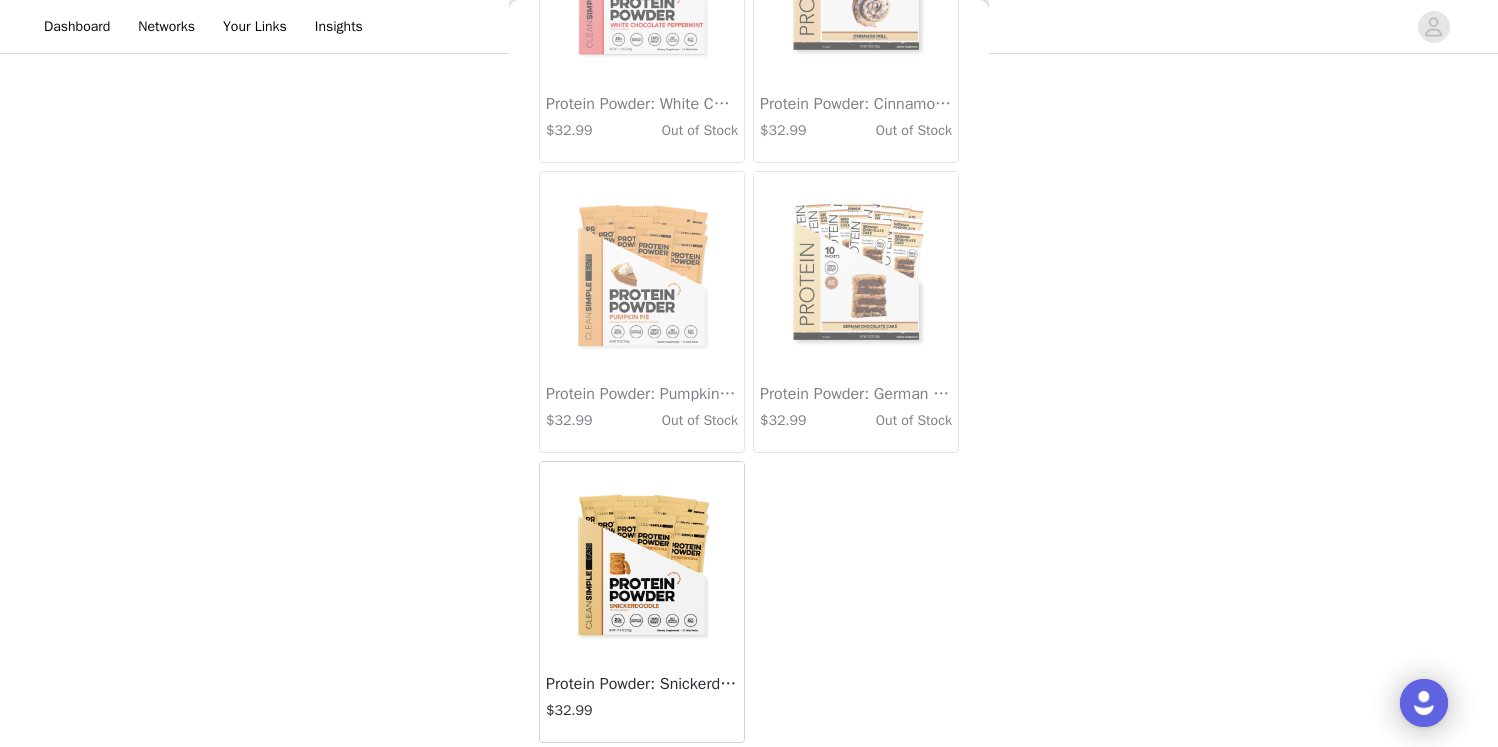 click at bounding box center [642, 562] 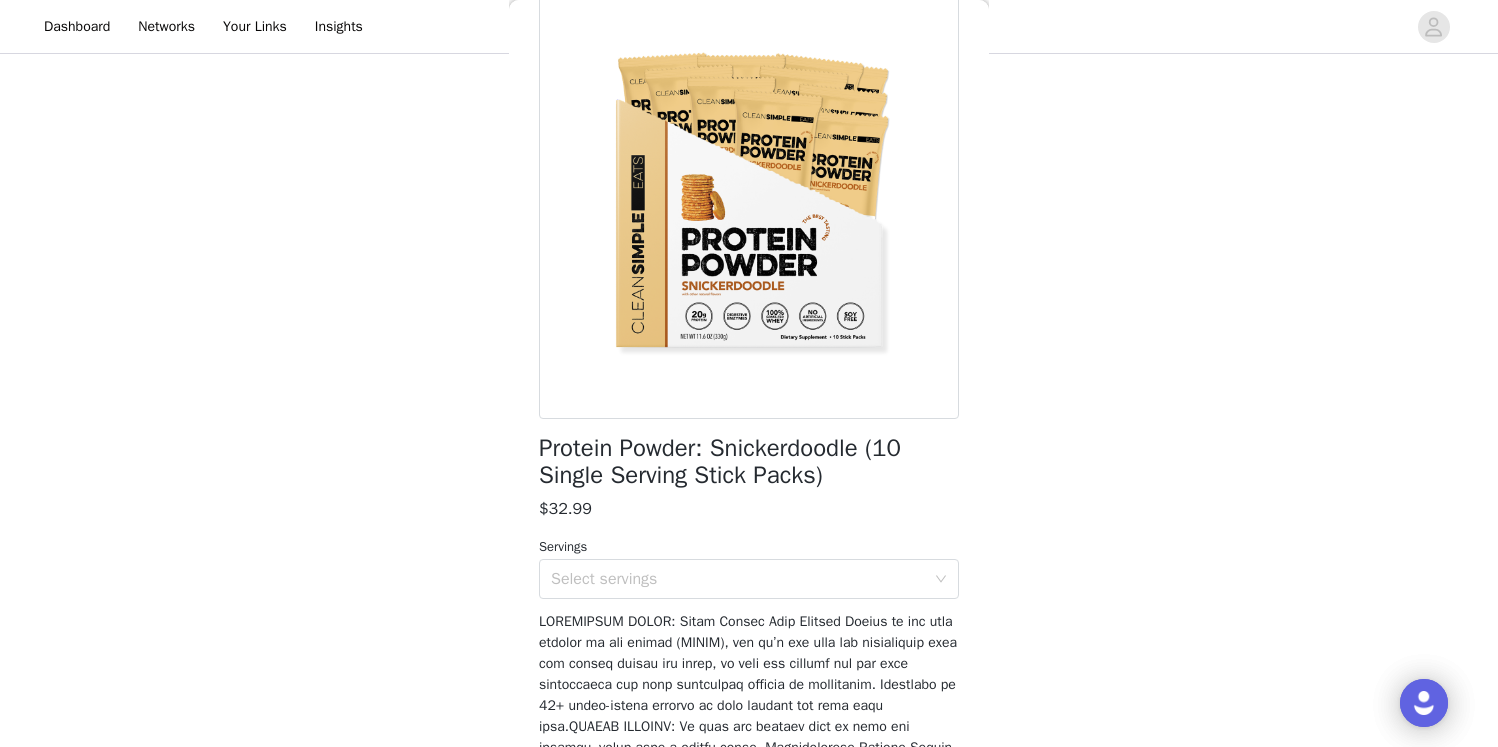 scroll, scrollTop: 146, scrollLeft: 0, axis: vertical 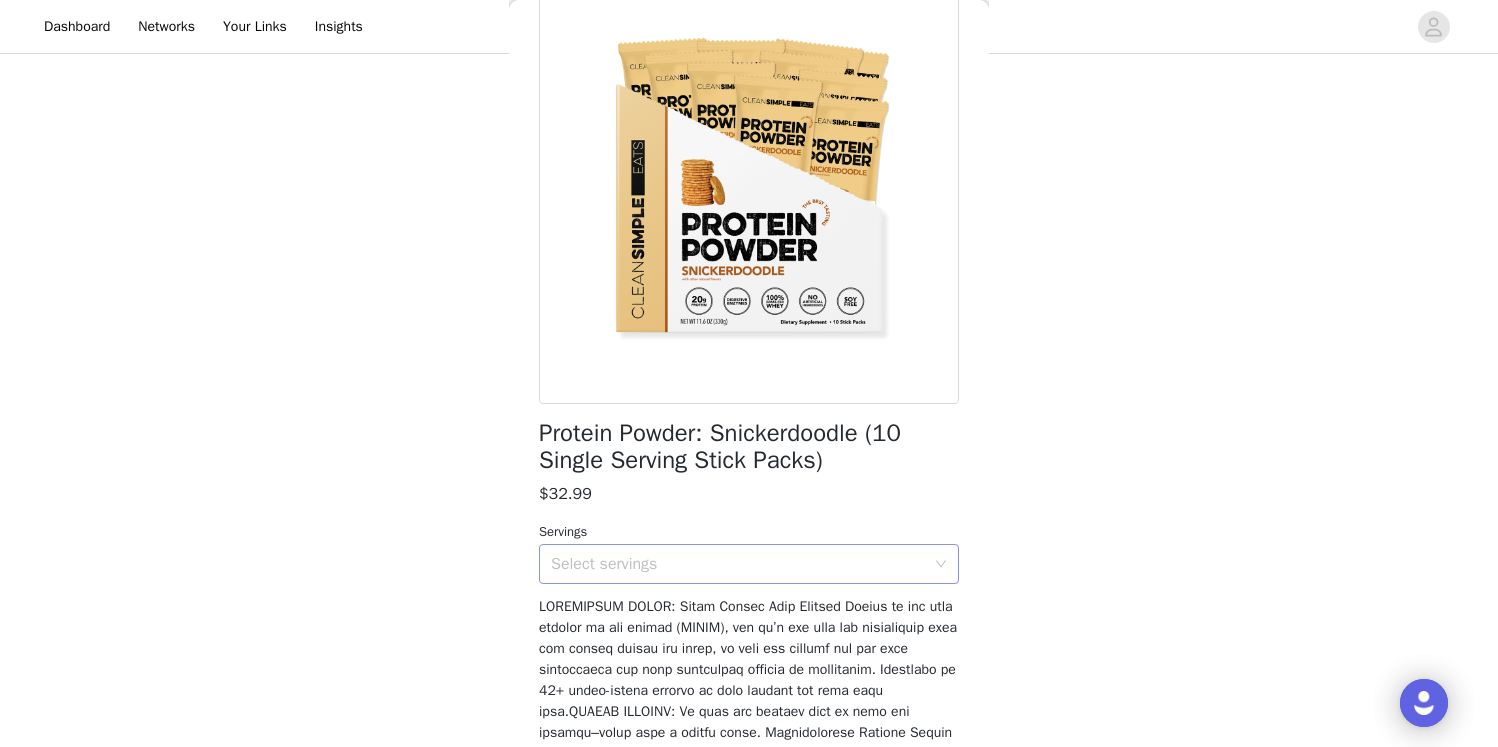 click on "Select servings" at bounding box center (738, 564) 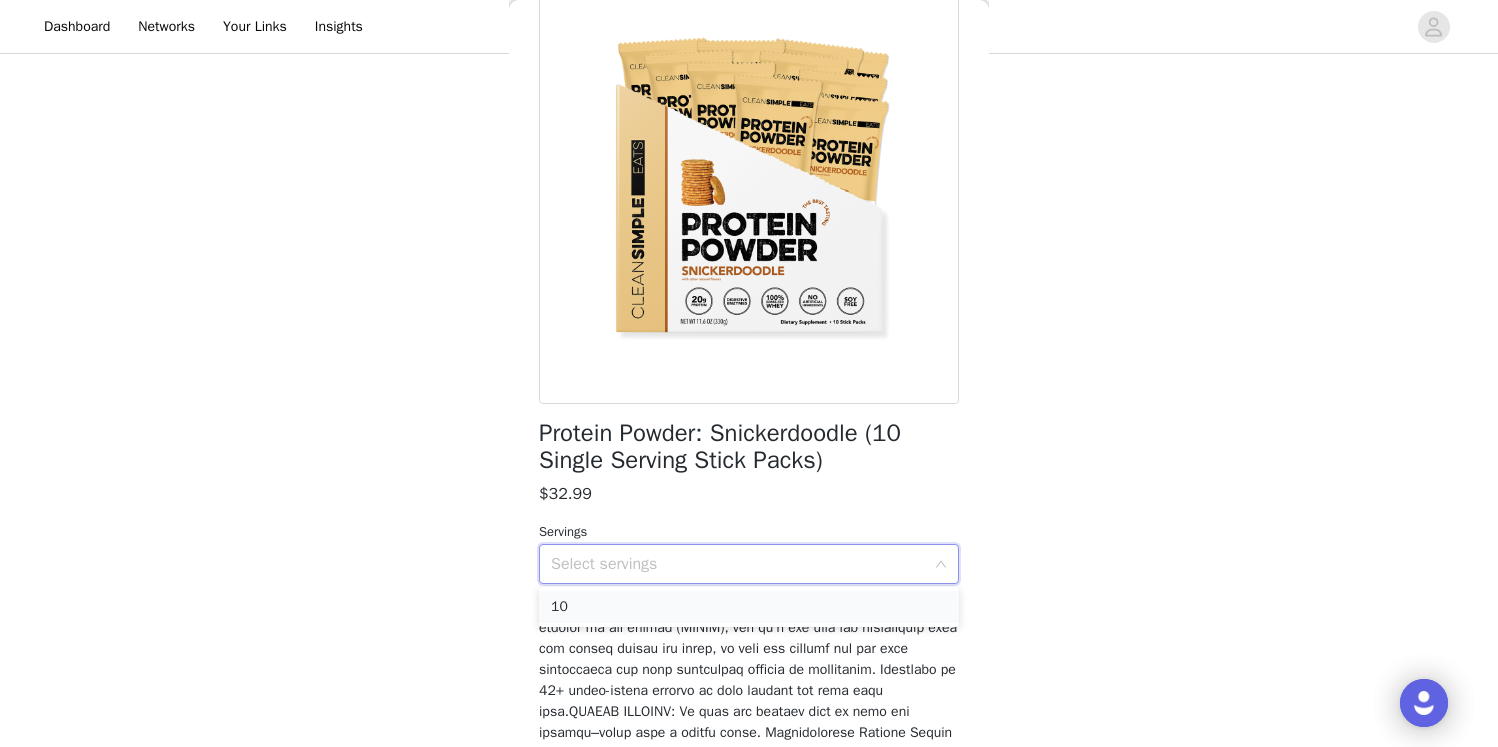click on "10" at bounding box center (749, 607) 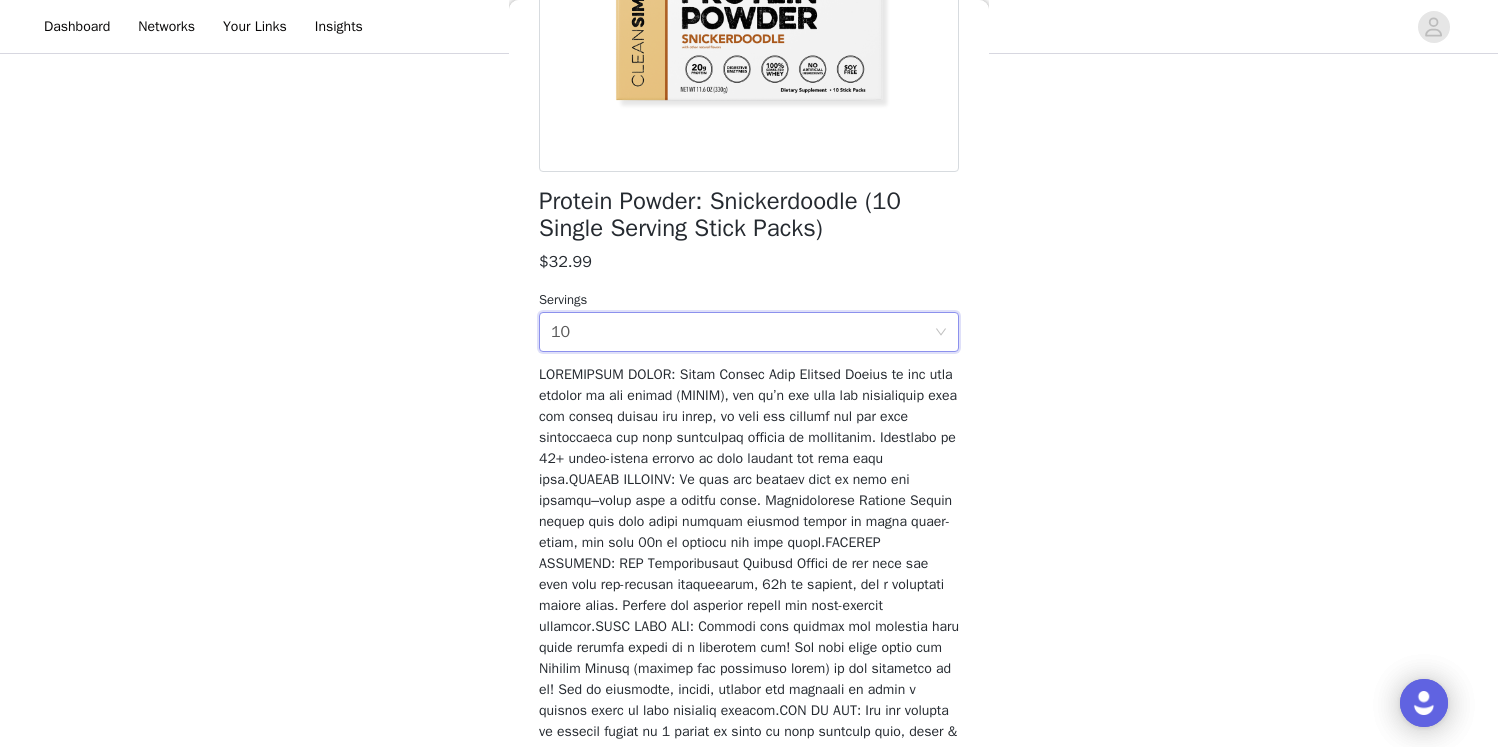 scroll, scrollTop: 477, scrollLeft: 0, axis: vertical 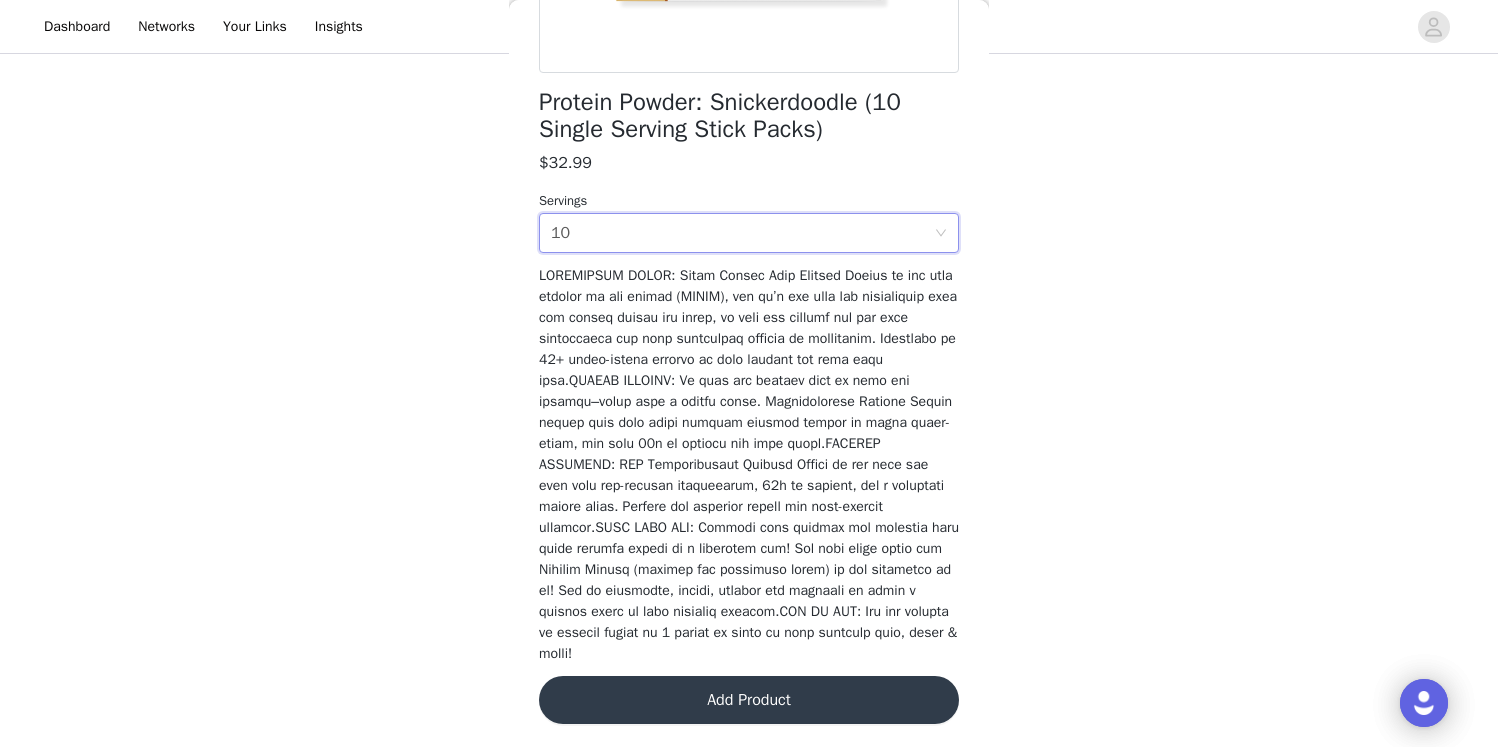 click on "Add Product" at bounding box center (749, 700) 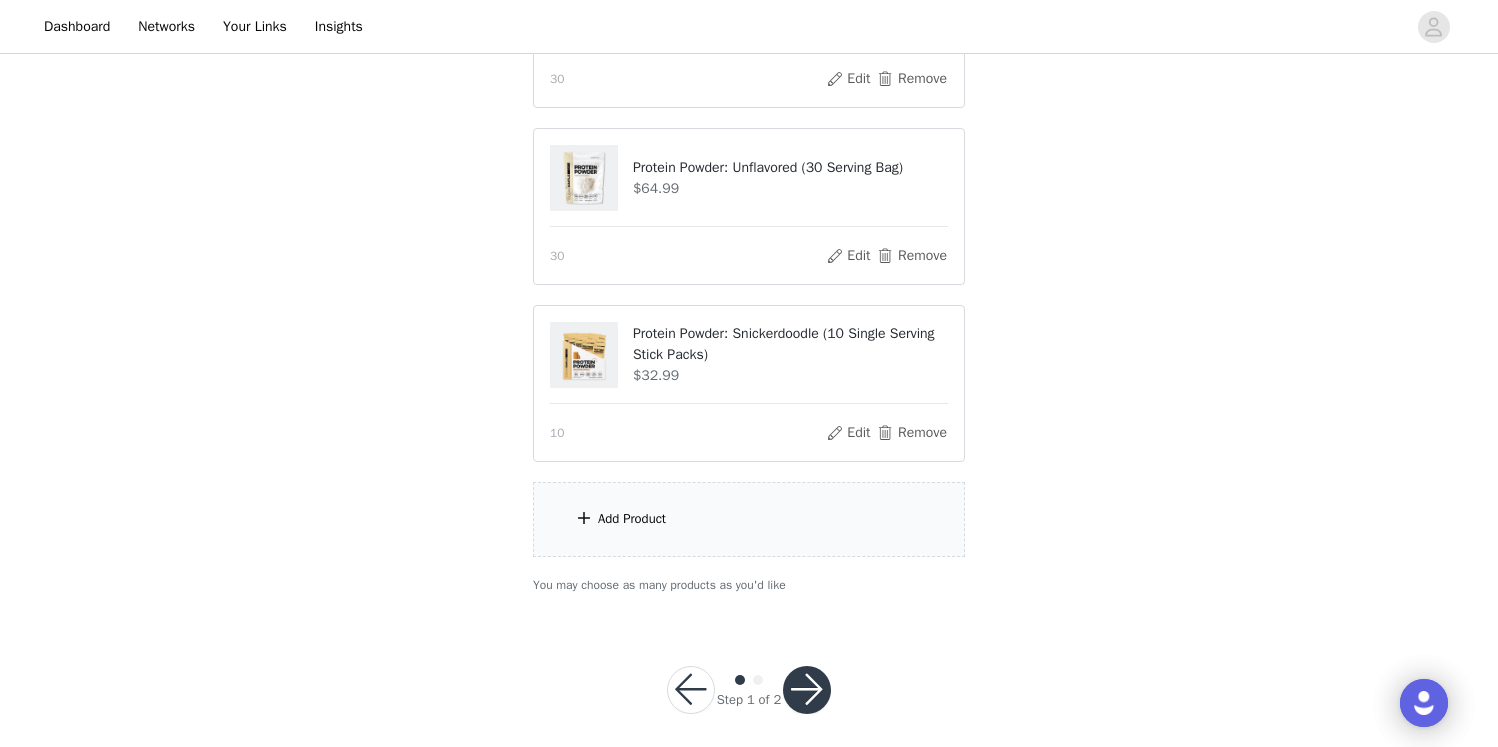 scroll, scrollTop: 591, scrollLeft: 0, axis: vertical 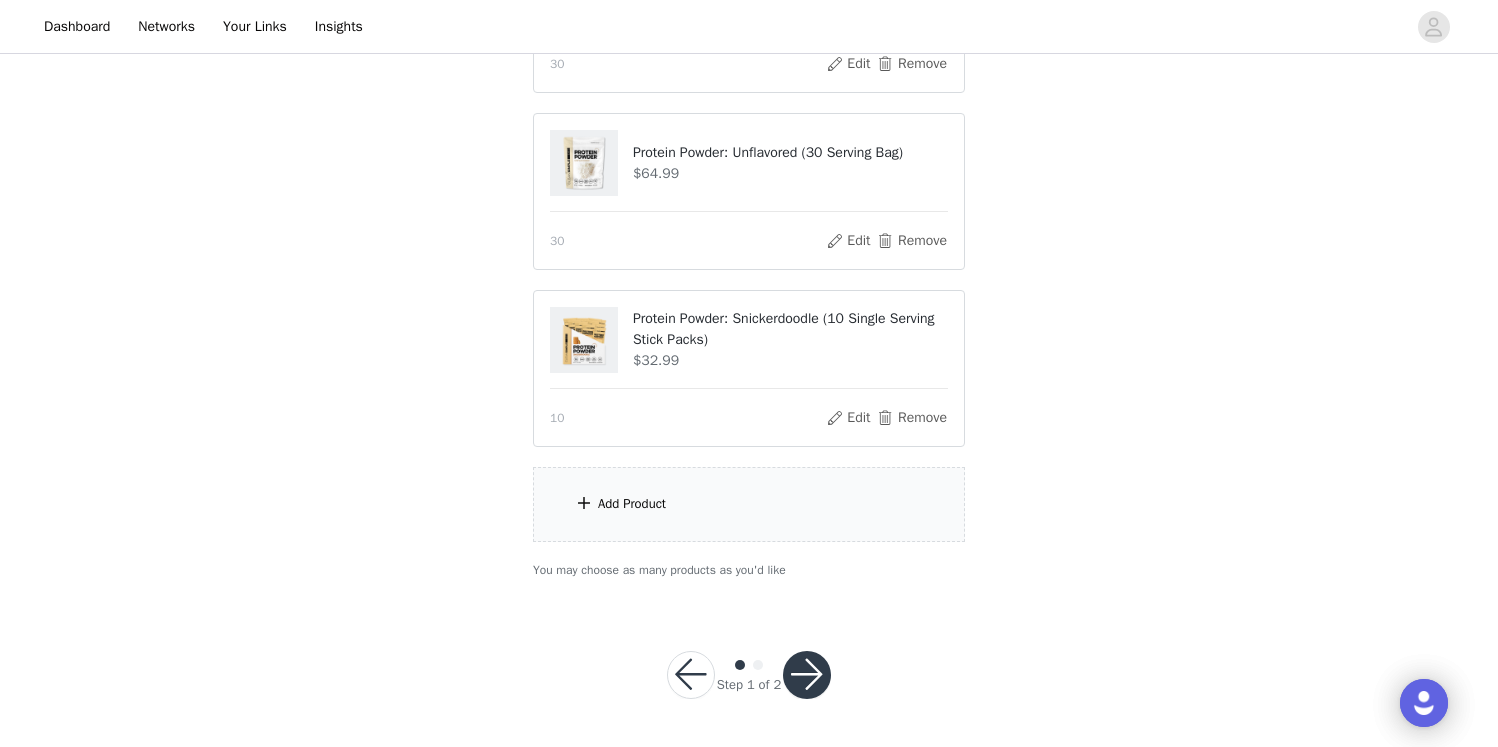 click at bounding box center (807, 675) 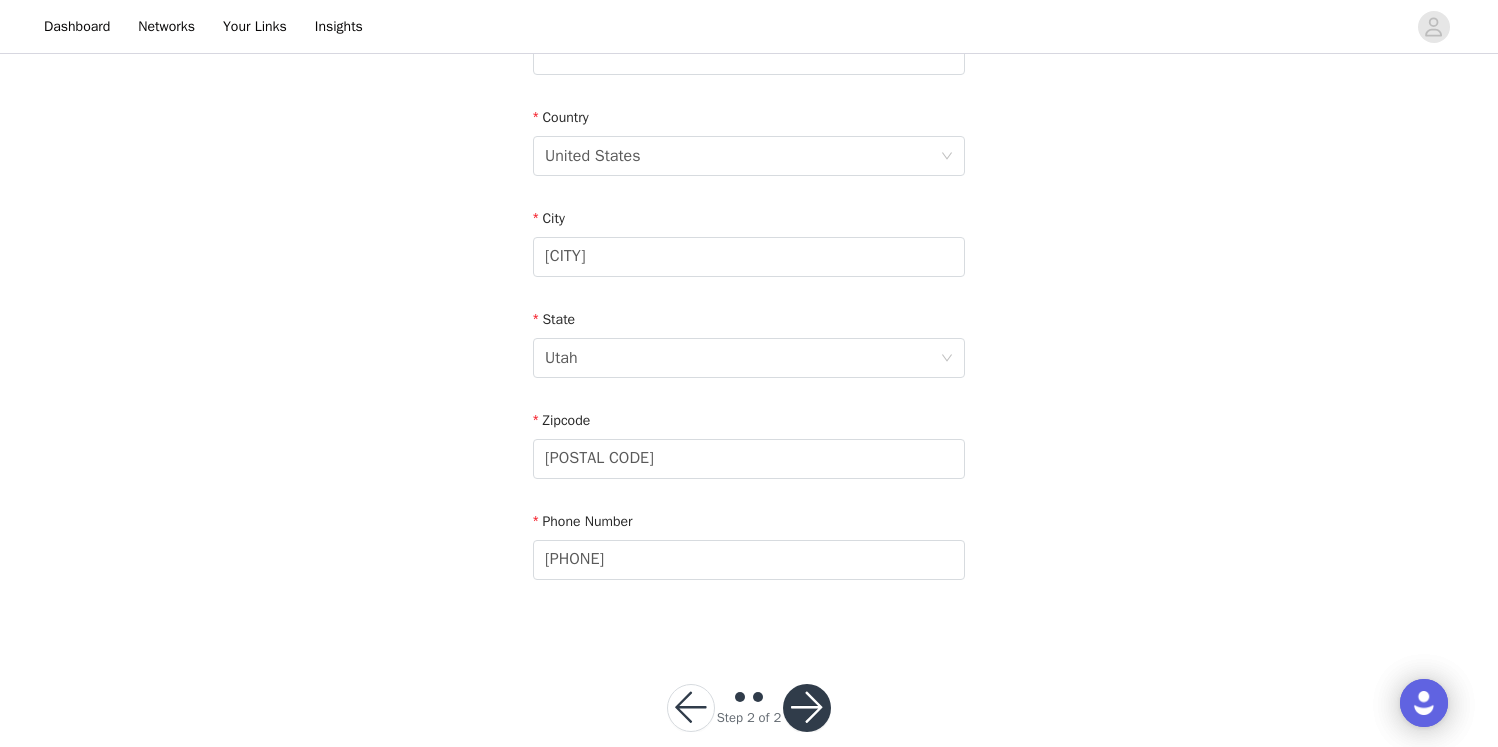 scroll, scrollTop: 616, scrollLeft: 0, axis: vertical 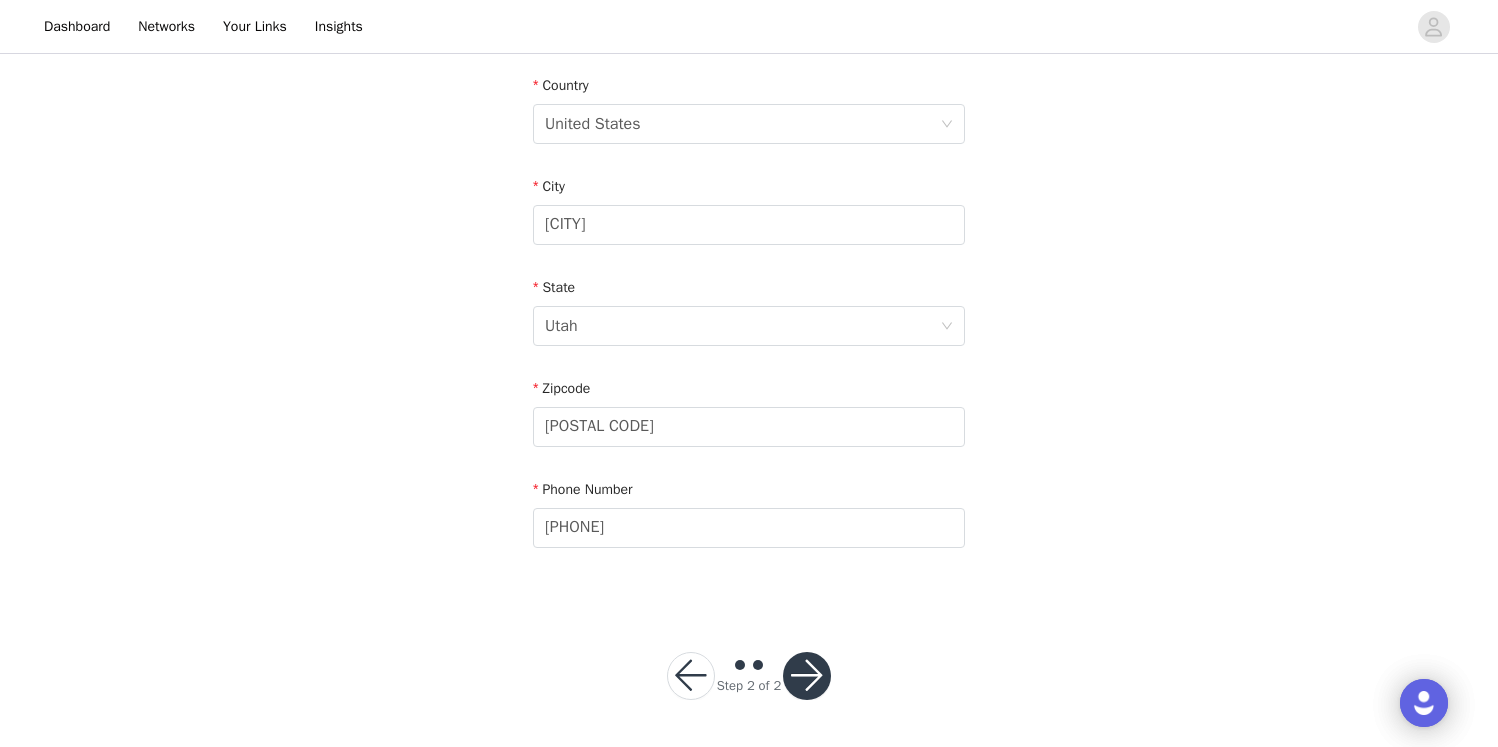 click at bounding box center [807, 676] 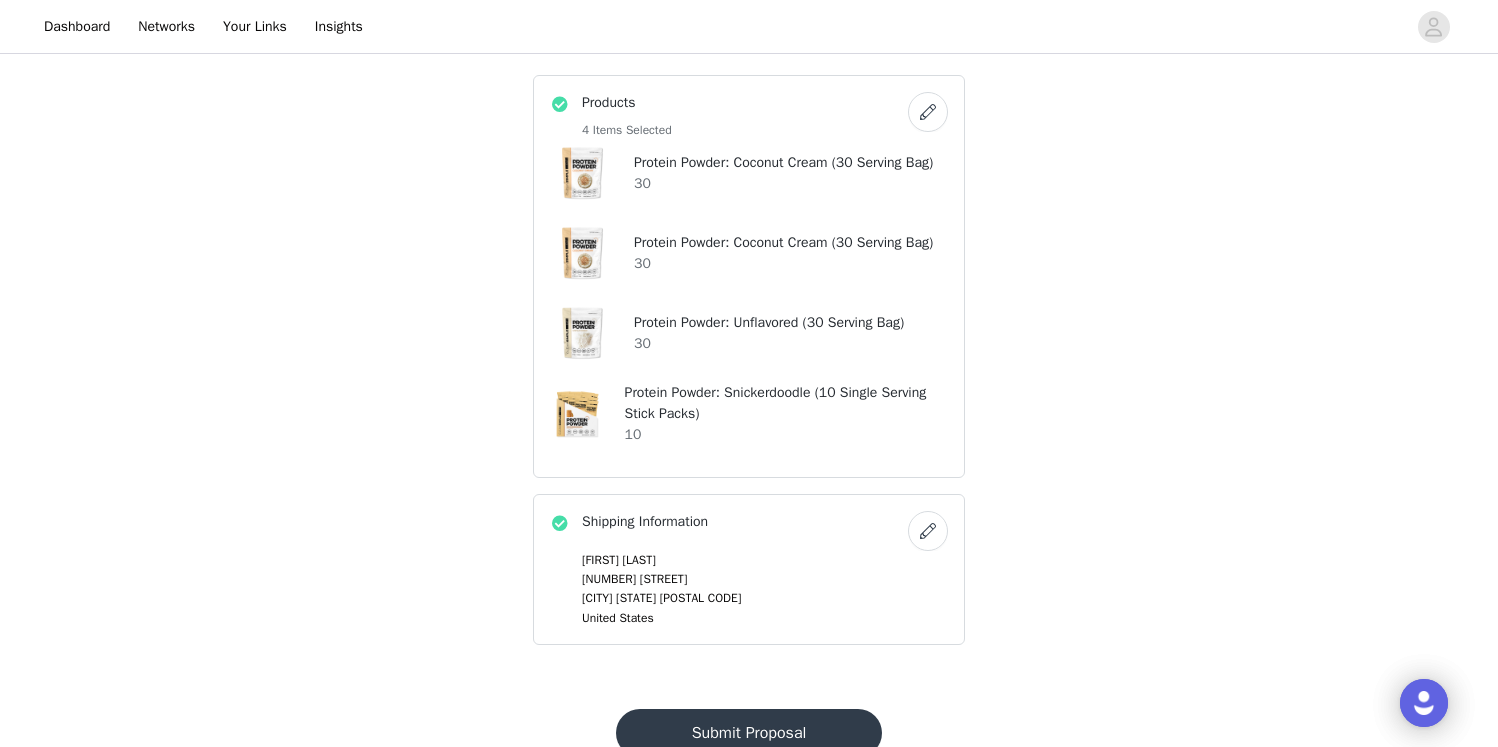 scroll, scrollTop: 478, scrollLeft: 0, axis: vertical 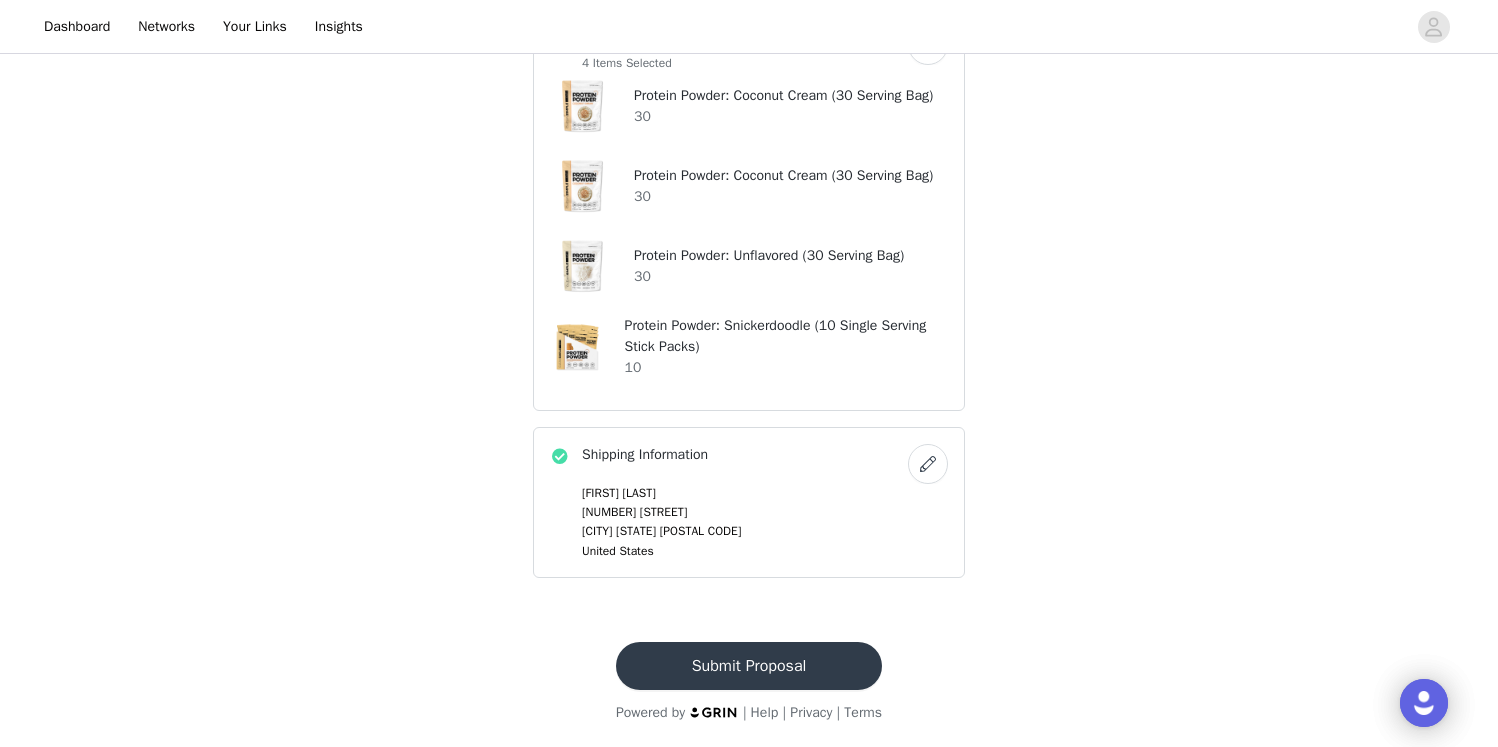 click on "Submit Proposal" at bounding box center [749, 666] 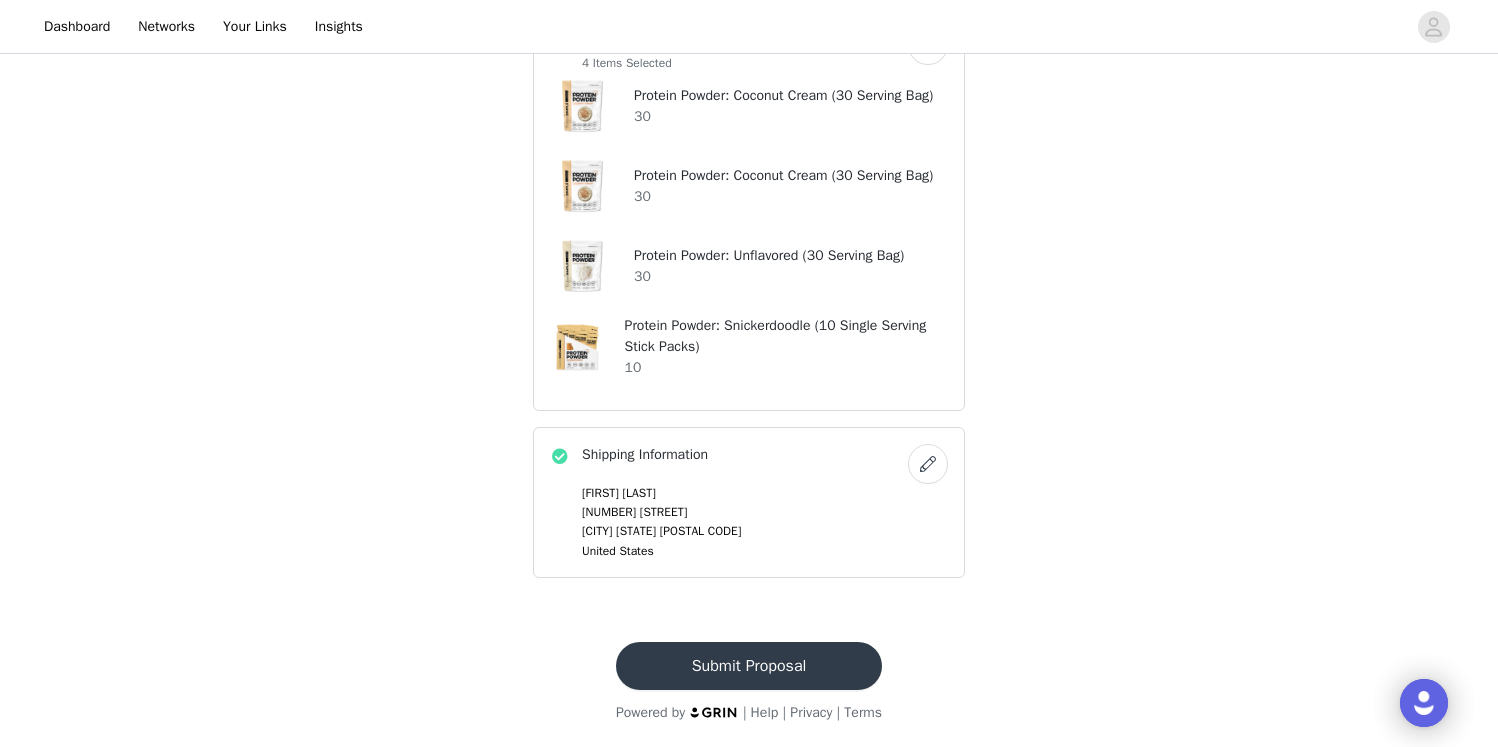 scroll, scrollTop: 0, scrollLeft: 0, axis: both 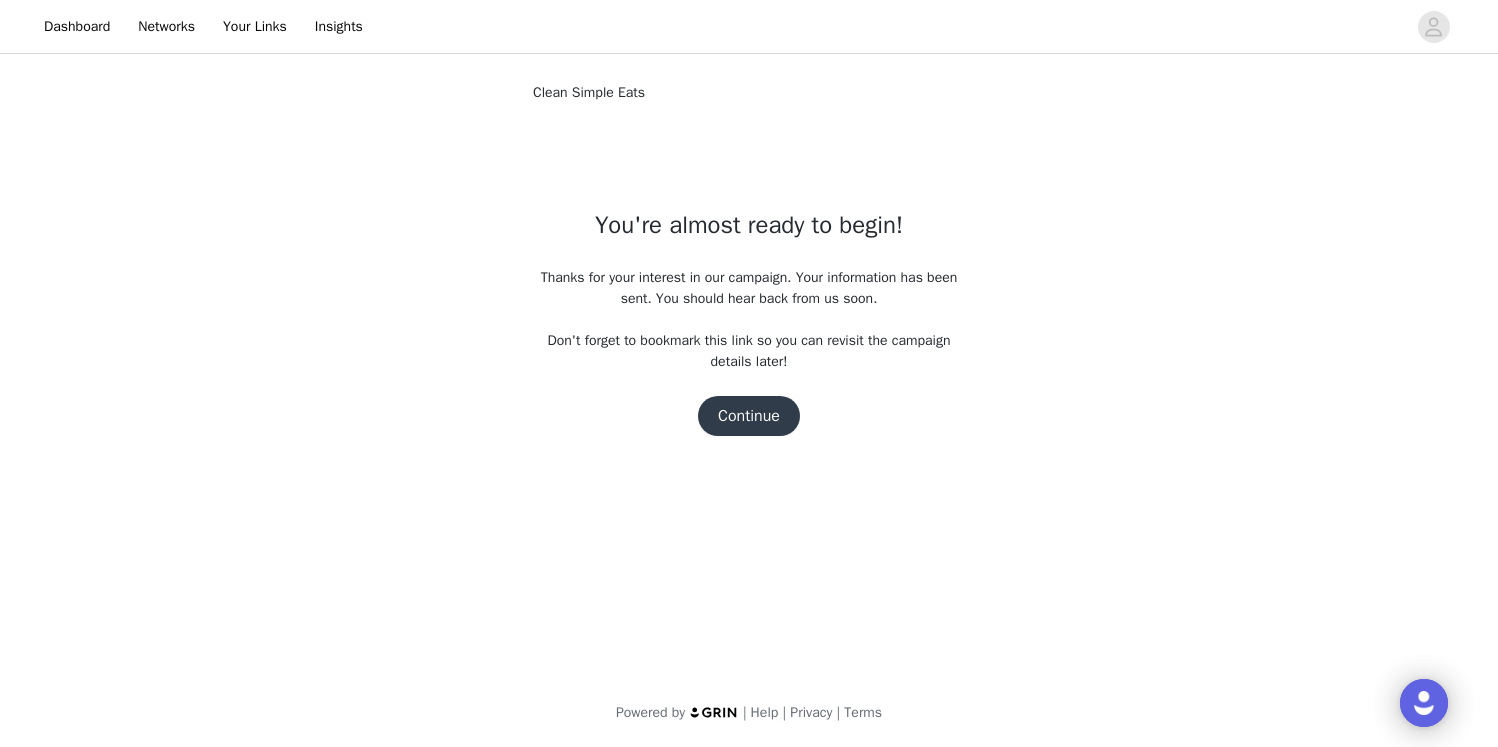 click on "Continue" at bounding box center (749, 416) 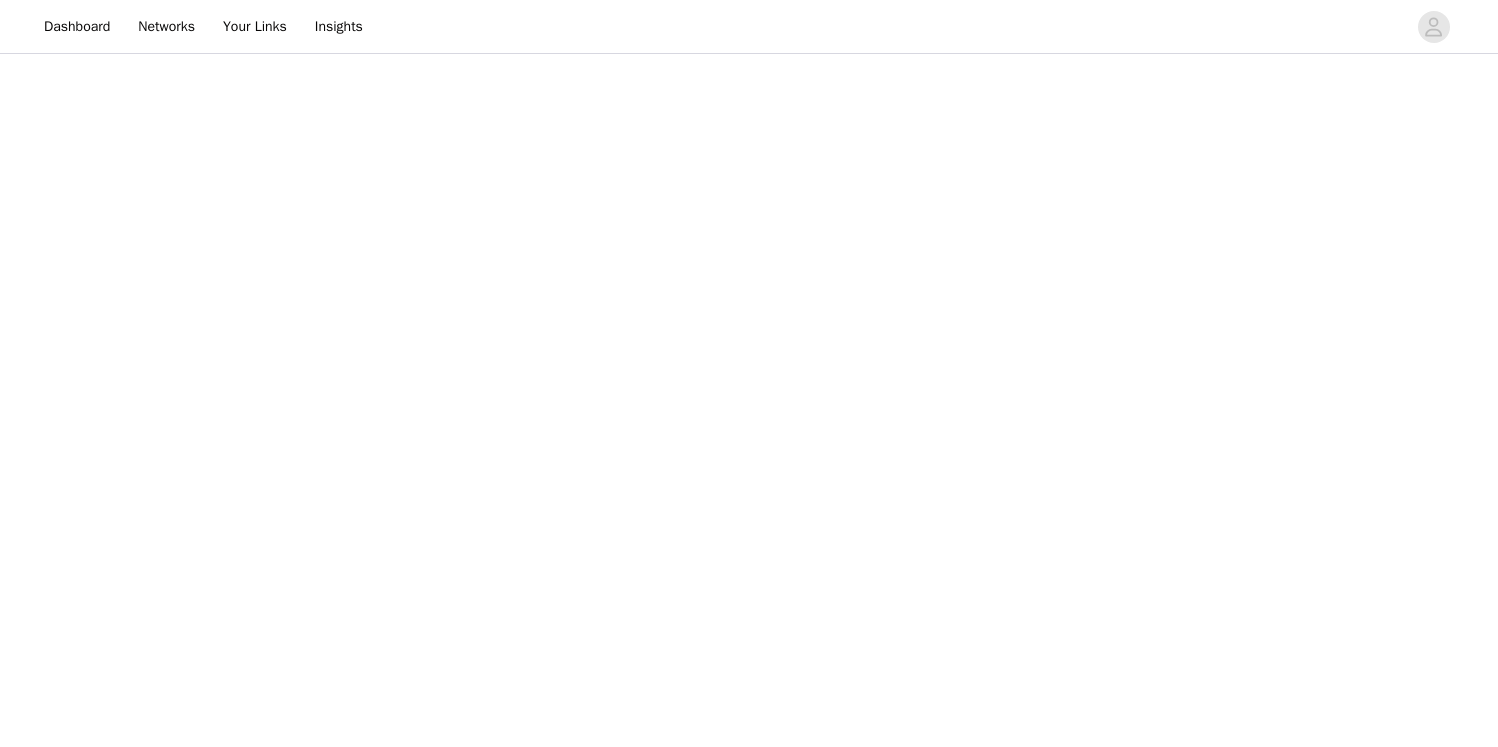 scroll, scrollTop: 0, scrollLeft: 0, axis: both 